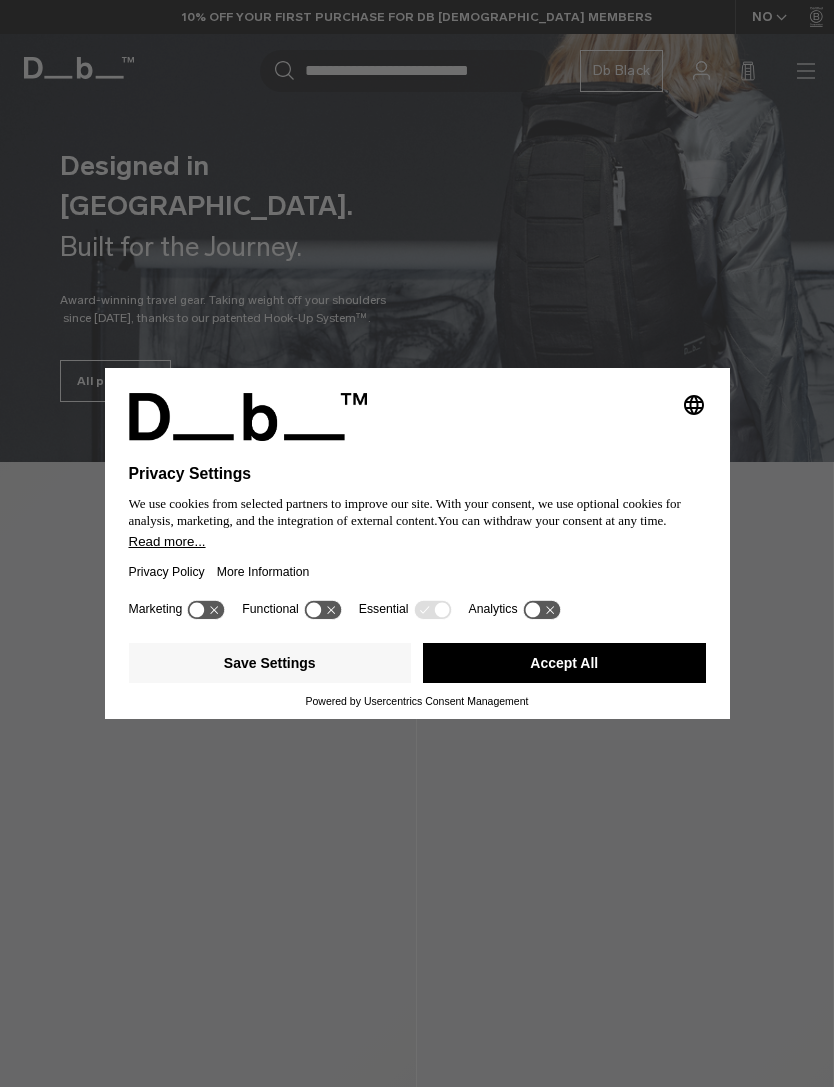 scroll, scrollTop: 0, scrollLeft: 0, axis: both 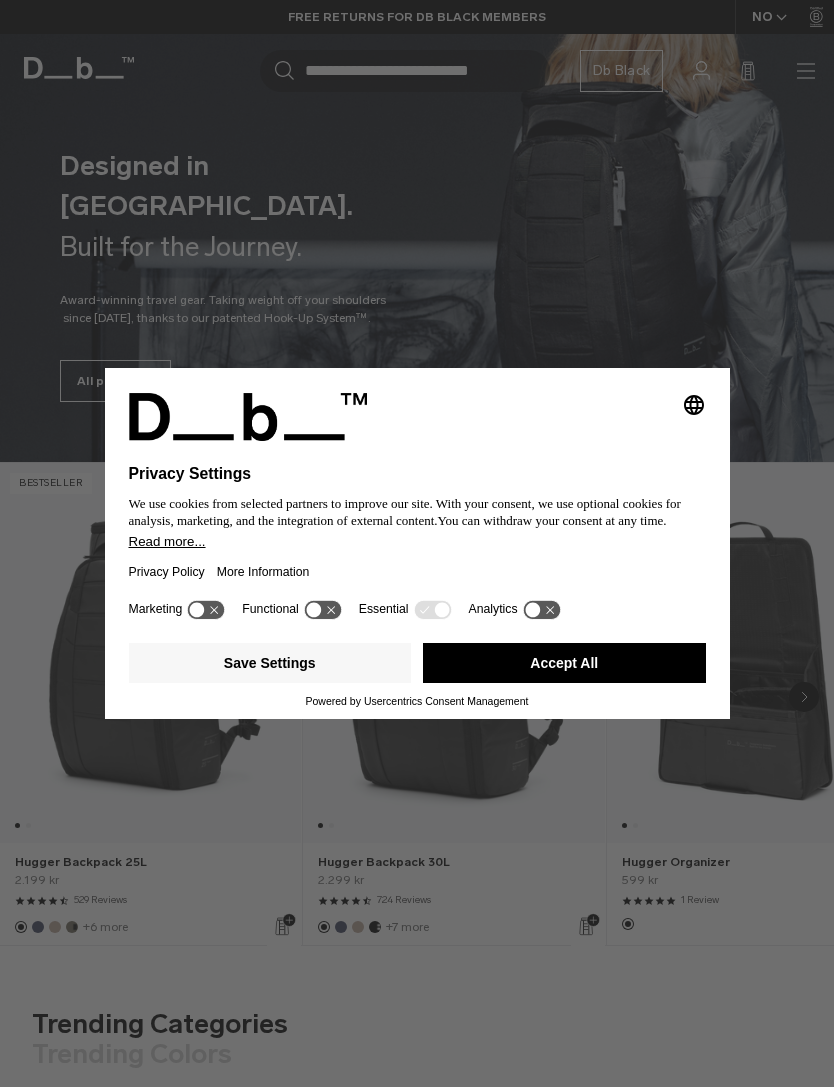 click on "Accept All" at bounding box center (564, 663) 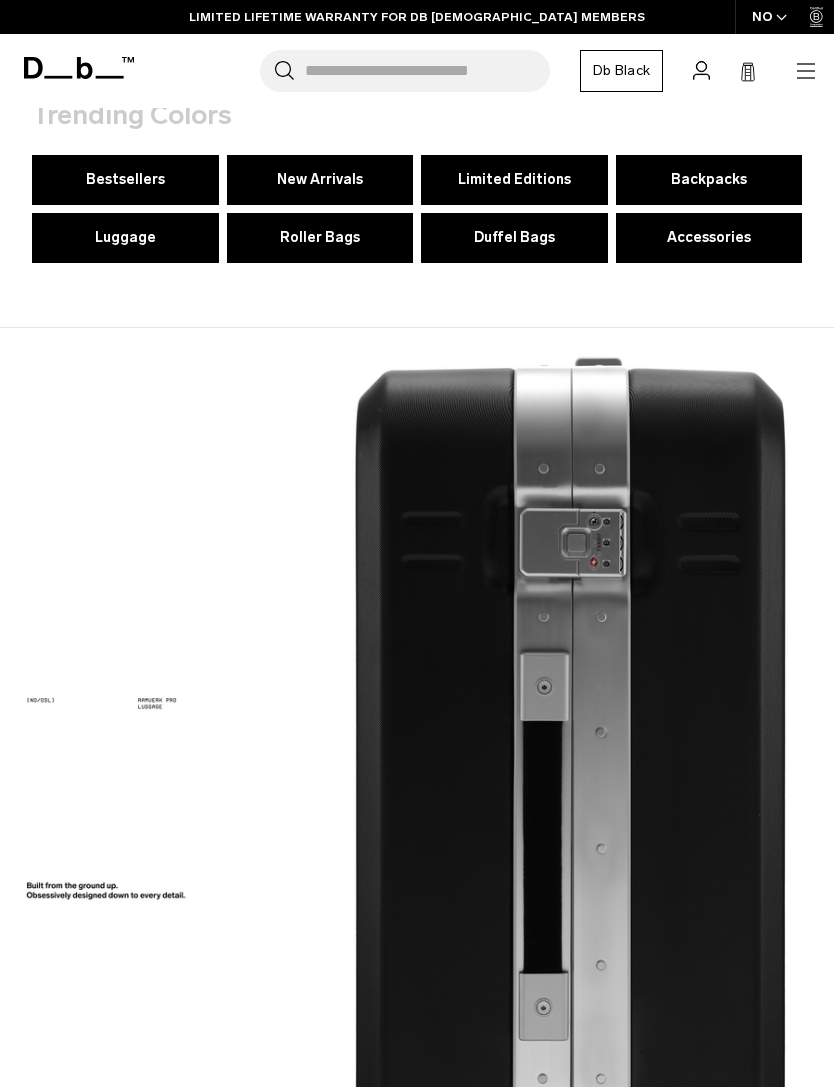scroll, scrollTop: 940, scrollLeft: 0, axis: vertical 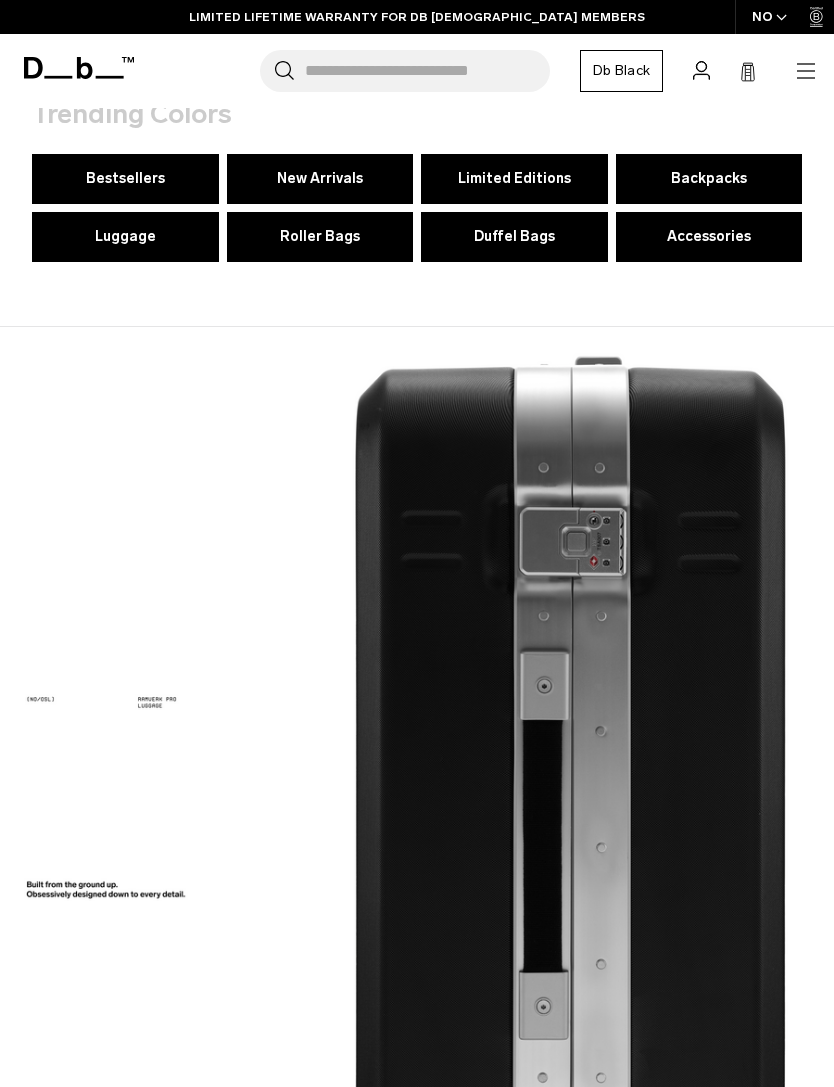 click at bounding box center (417, 715) 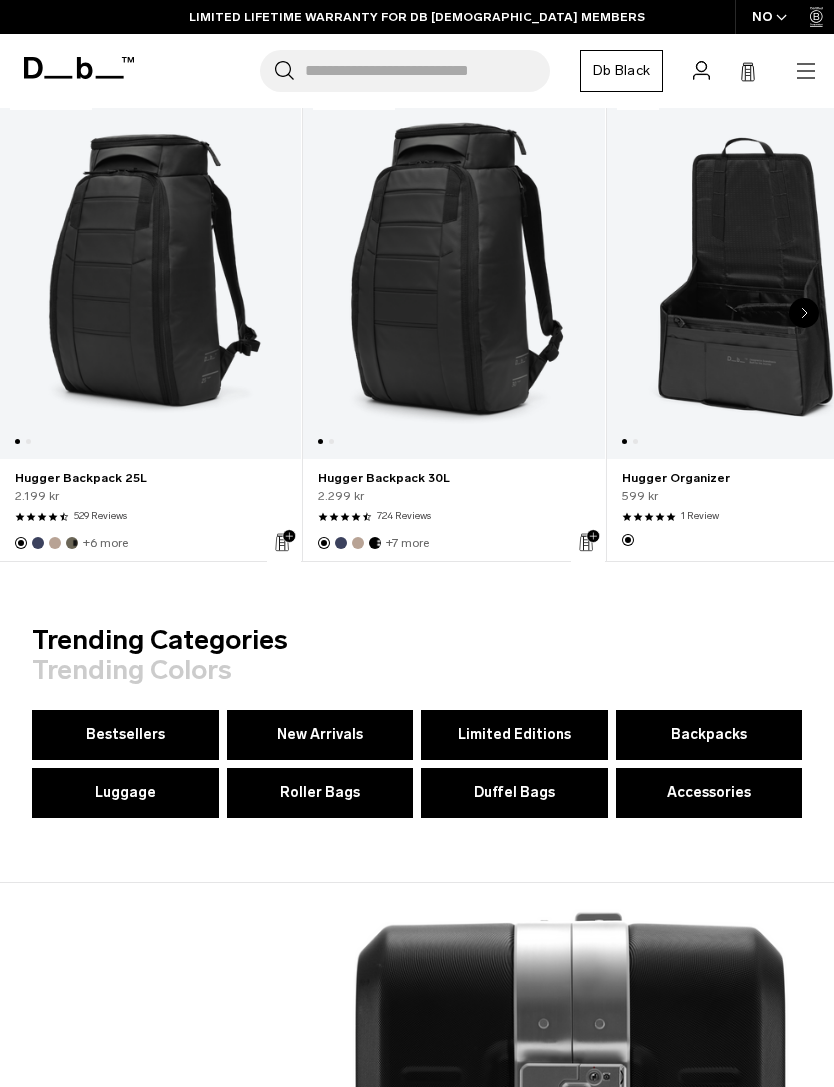 scroll, scrollTop: 0, scrollLeft: 0, axis: both 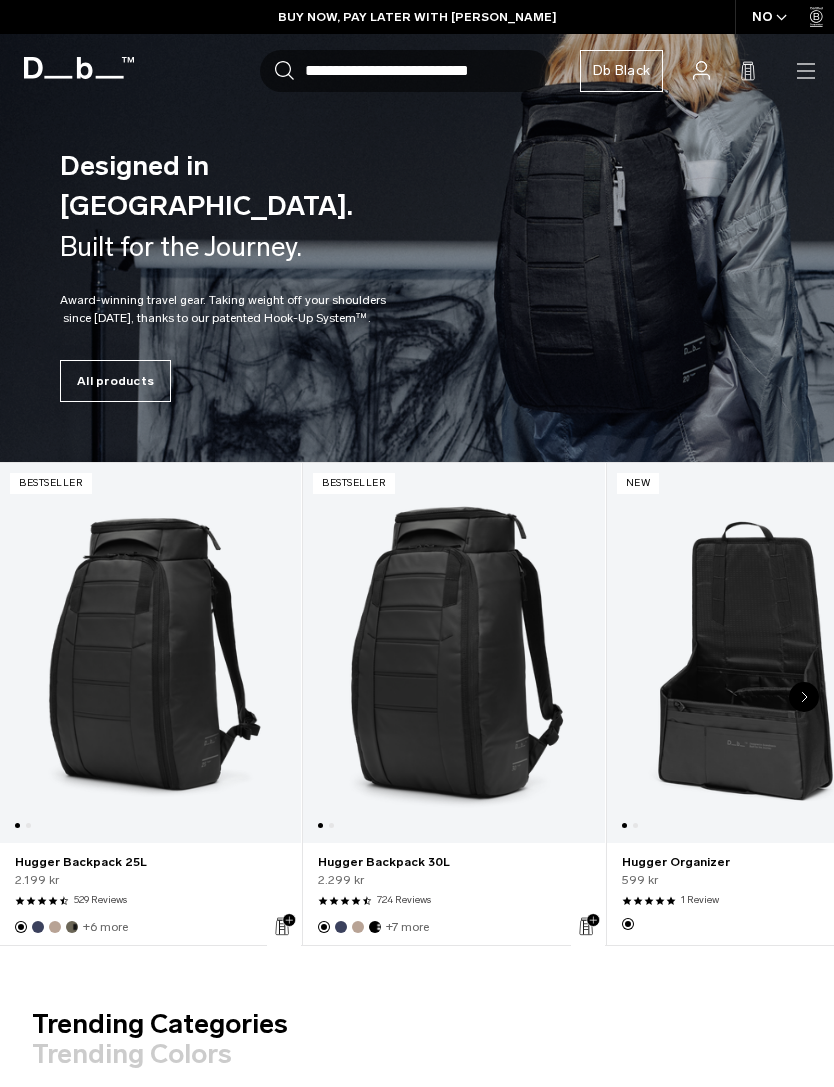 click on "Search for Bags, Luggage...
Search
Close
Trending Products
All Products
Hugger Backpack 30L Black Out
2.299 kr
Ramverk Front-access Carry-on Black Out" at bounding box center (482, 71) 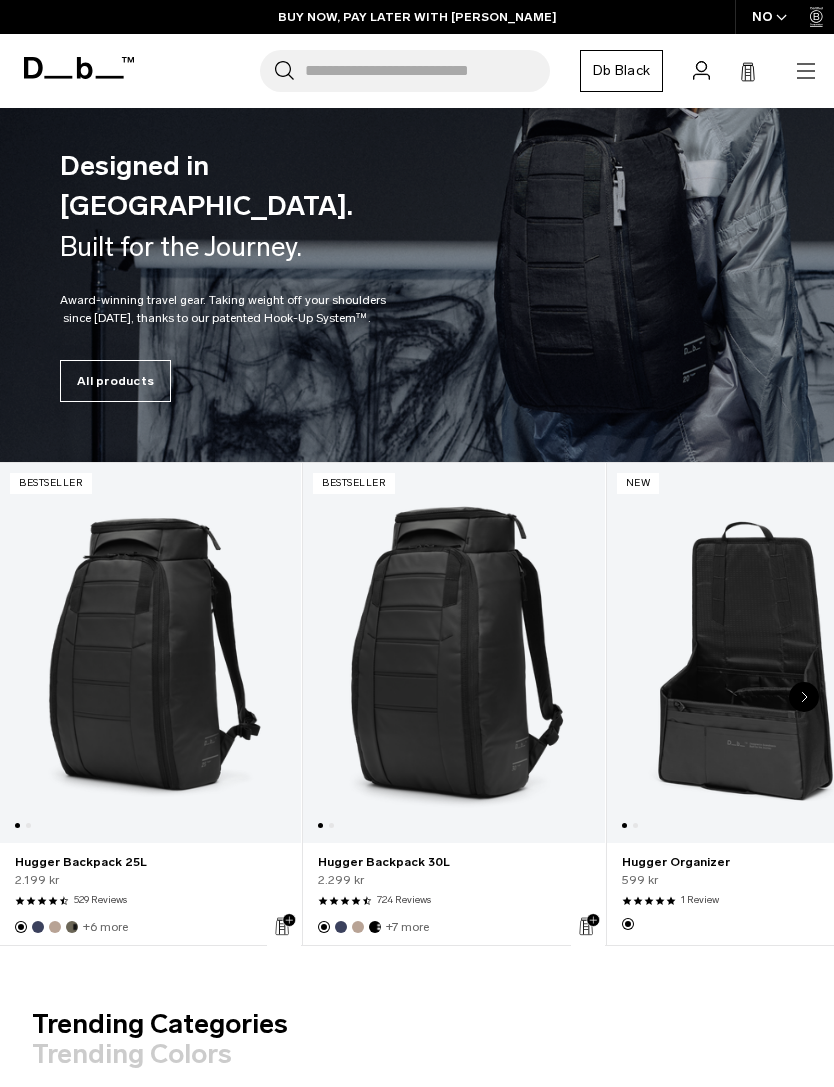 click 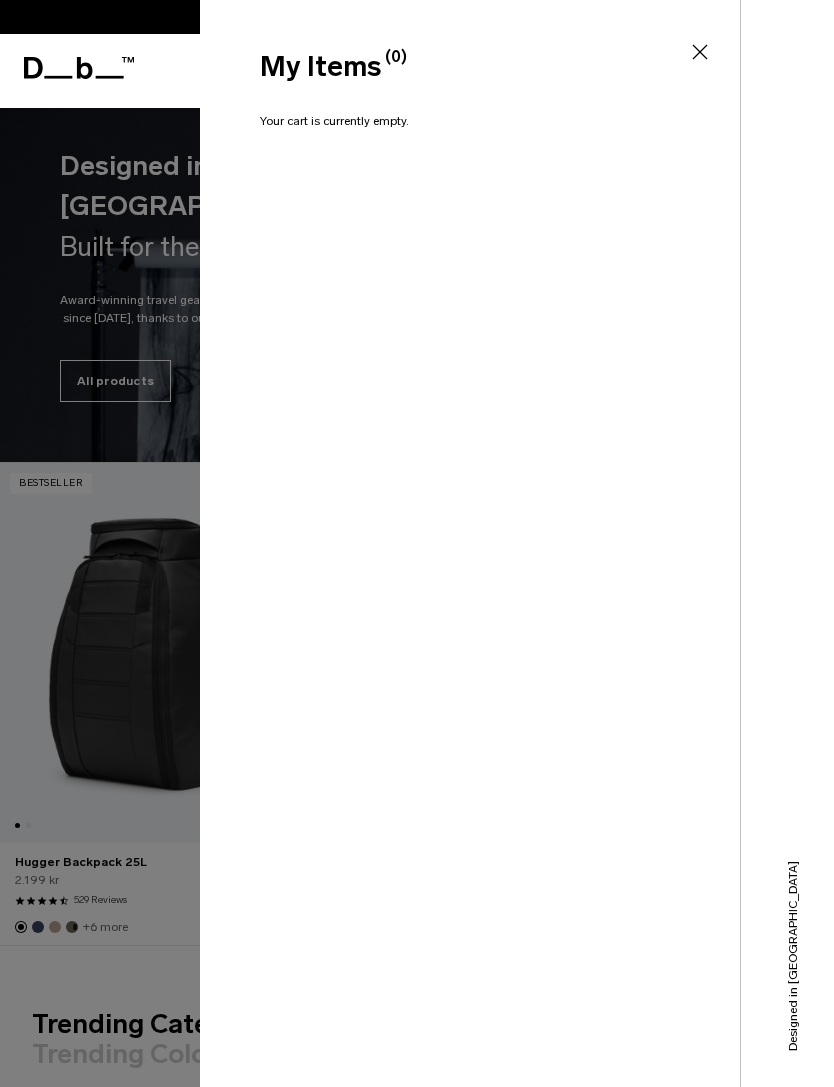 click at bounding box center [417, 543] 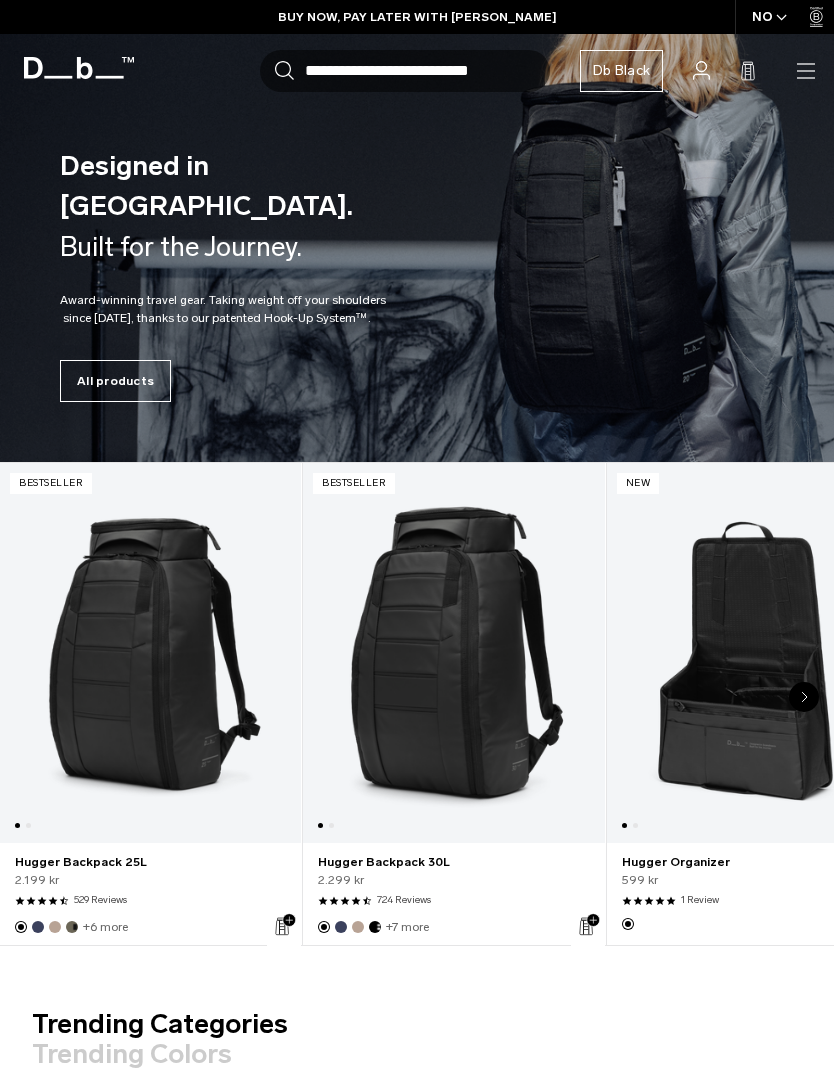 click 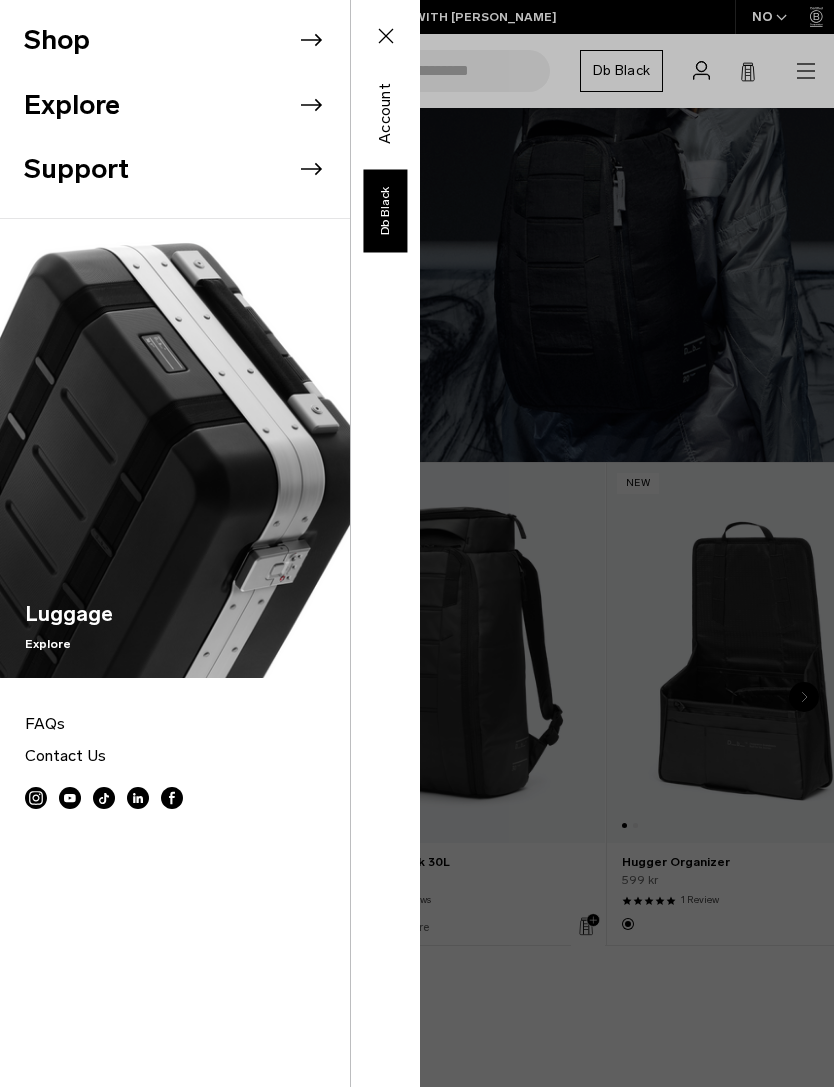 click on "Shop" at bounding box center (187, 40) 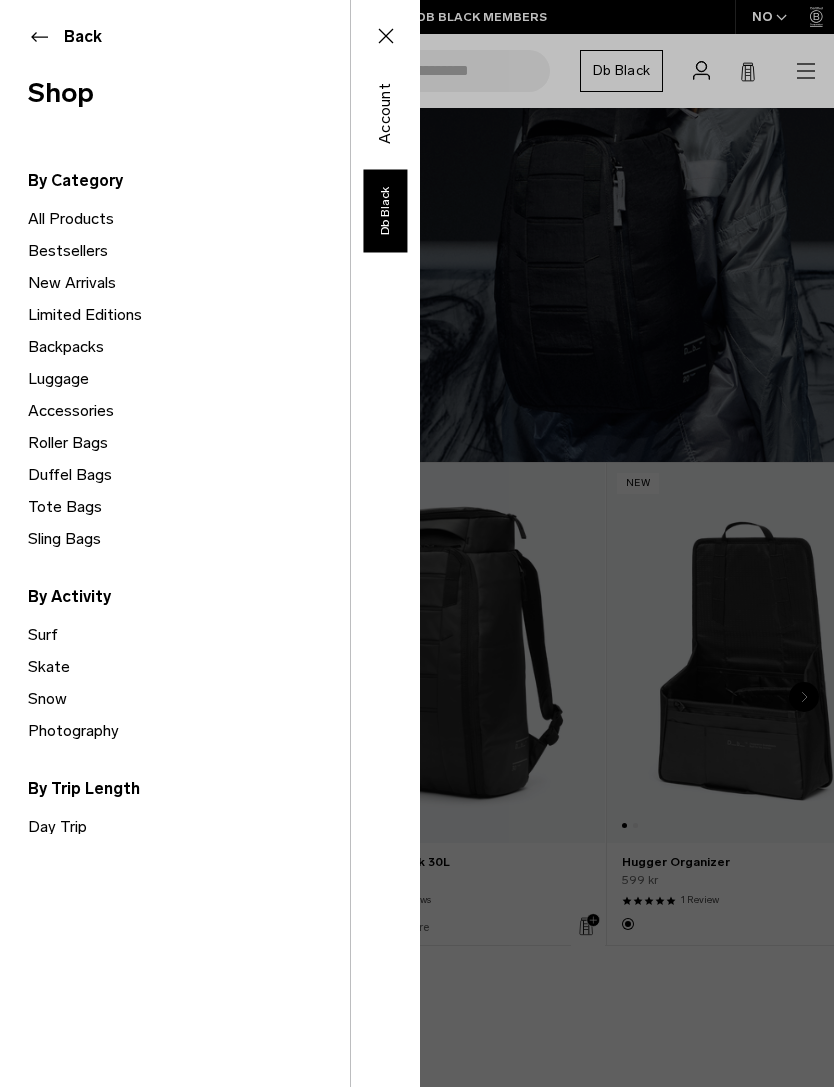 click on "Photography" at bounding box center [189, 731] 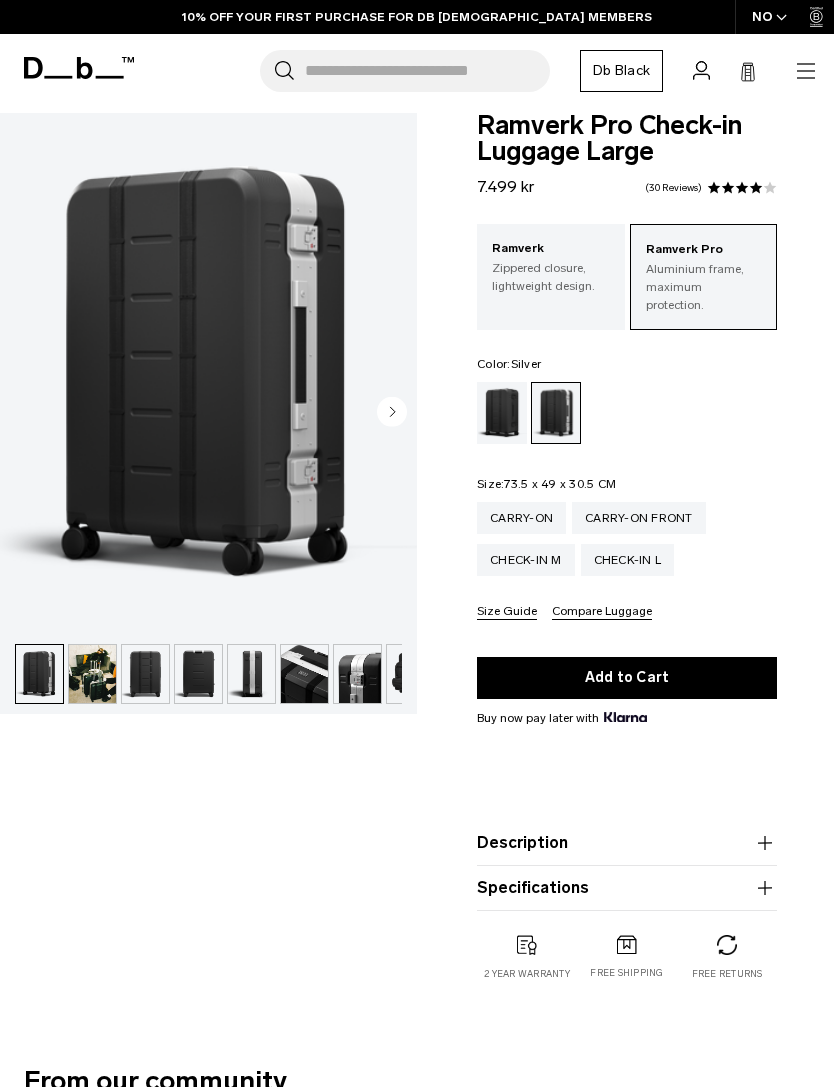 scroll, scrollTop: 0, scrollLeft: 0, axis: both 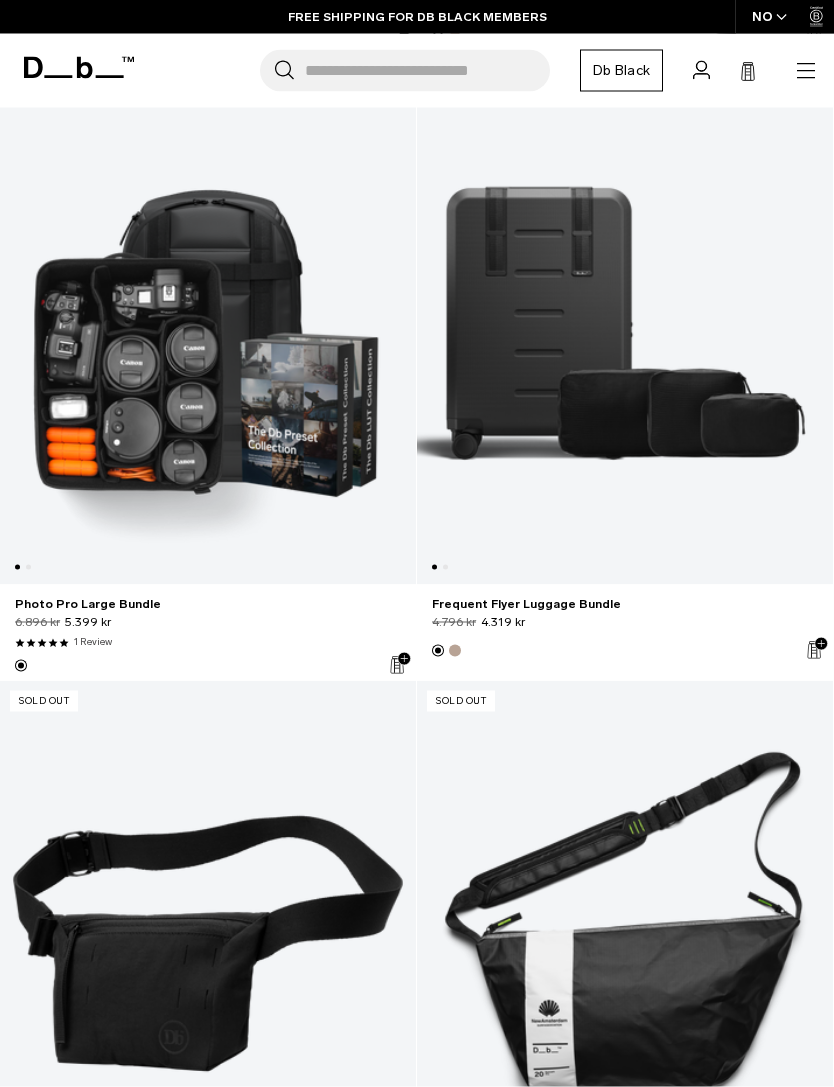 click at bounding box center (208, 323) 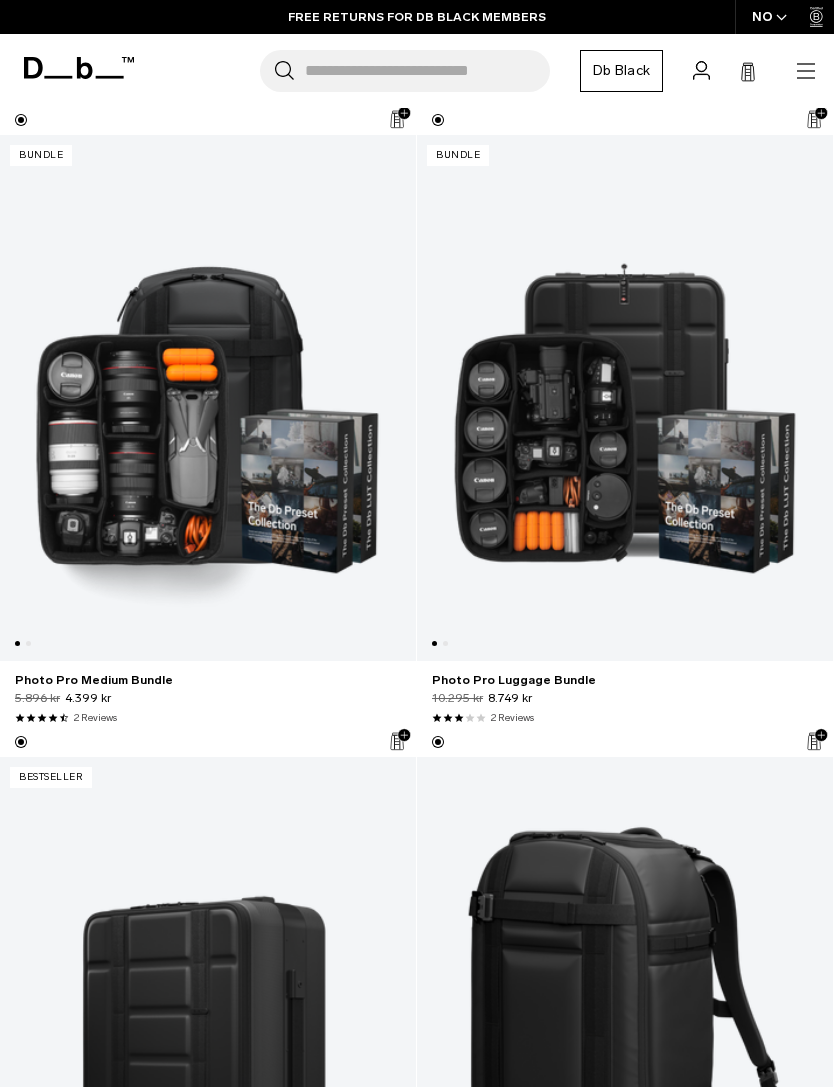 scroll, scrollTop: 4675, scrollLeft: 0, axis: vertical 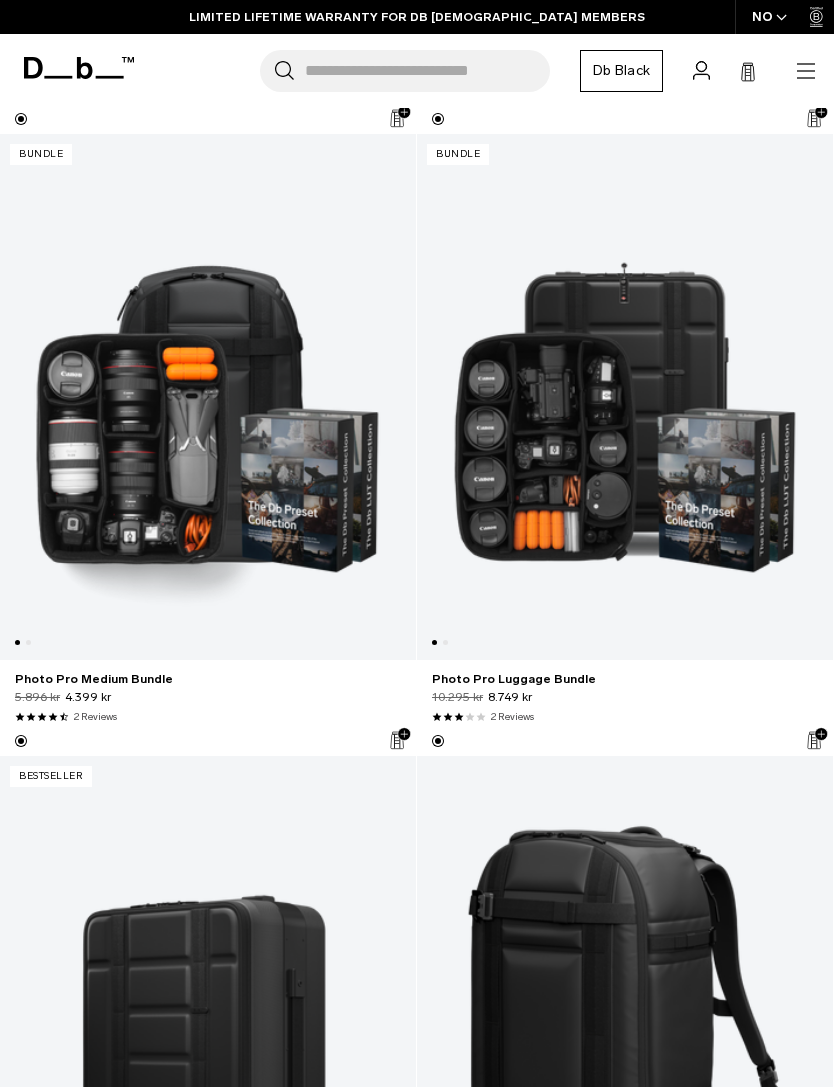 click at bounding box center (208, 397) 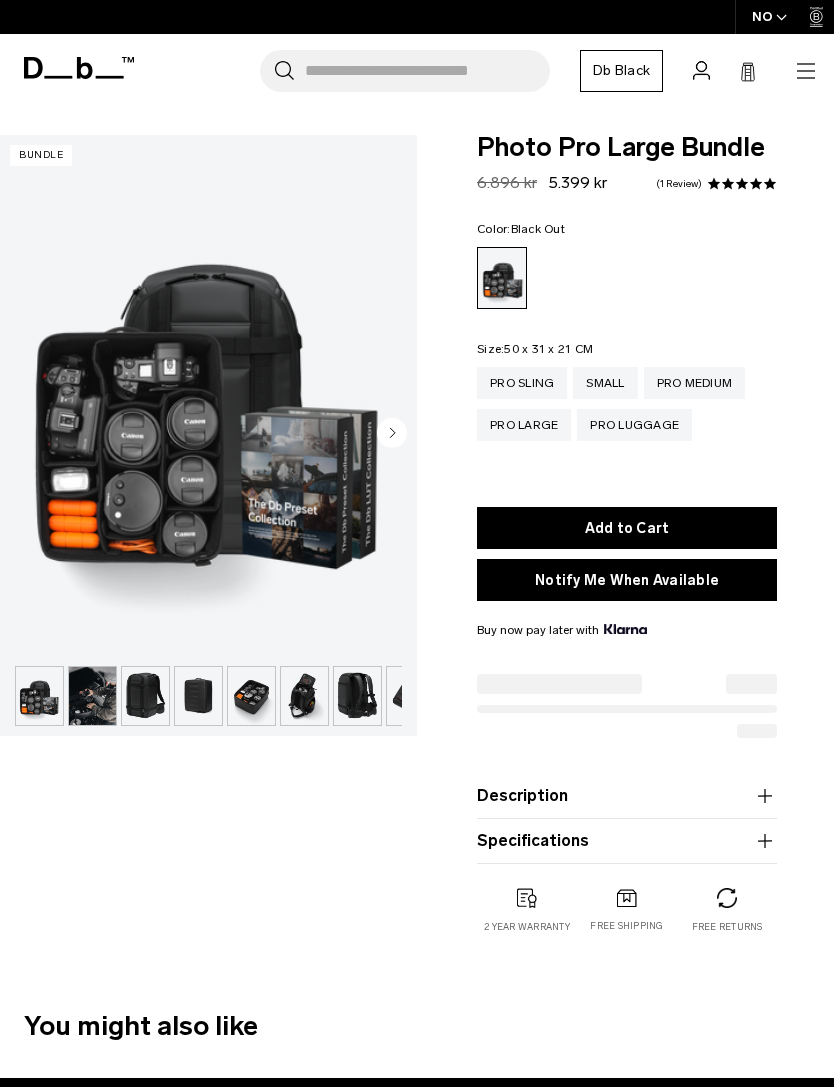 scroll, scrollTop: 0, scrollLeft: 0, axis: both 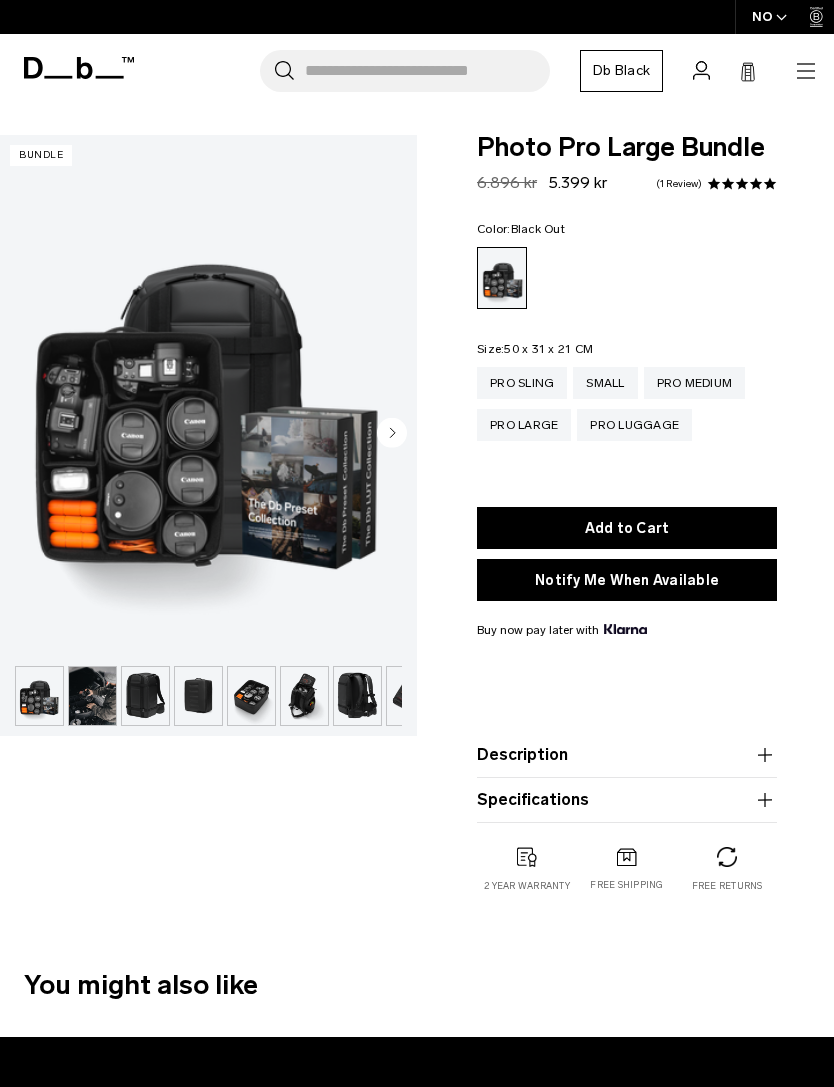click at bounding box center [92, 696] 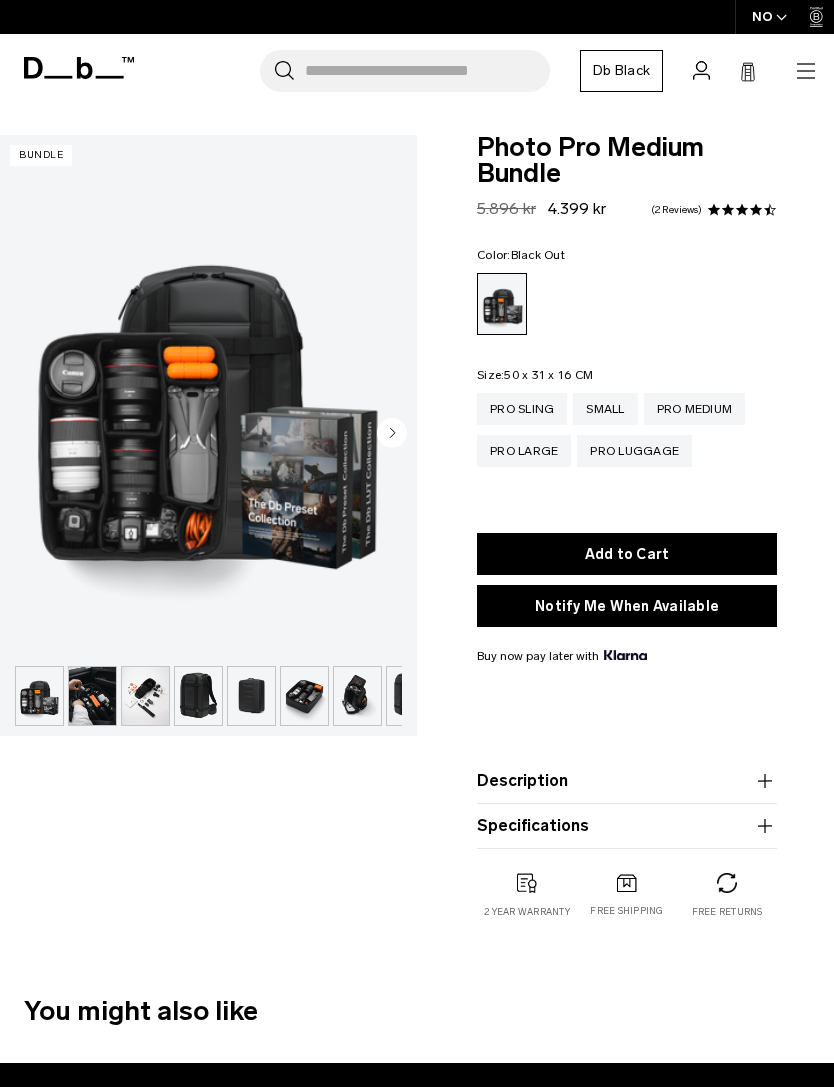 scroll, scrollTop: 0, scrollLeft: 0, axis: both 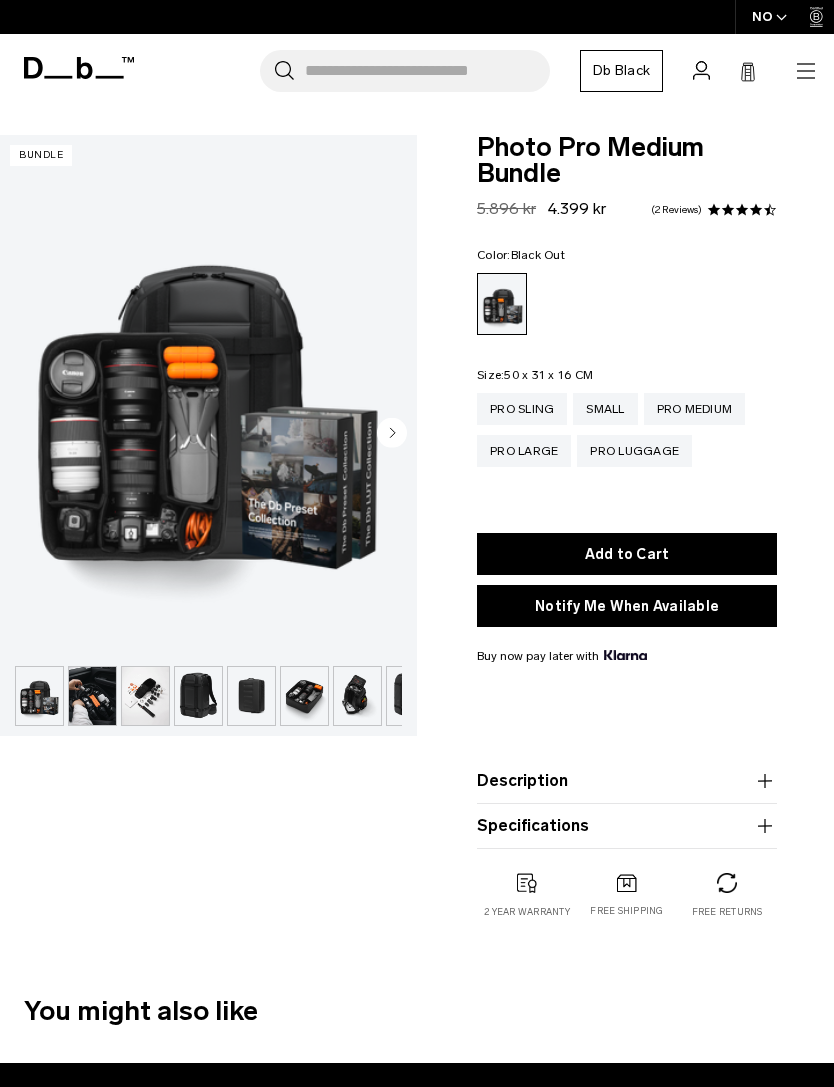 click at bounding box center [198, 696] 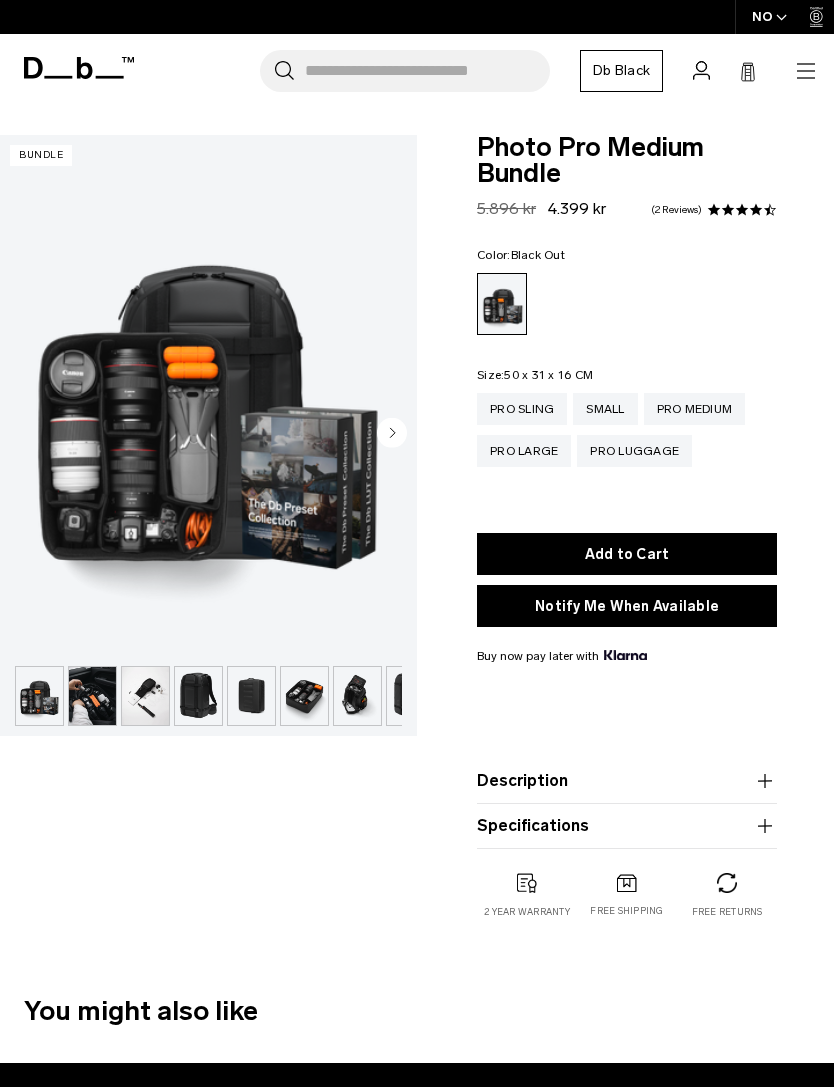 scroll, scrollTop: 0, scrollLeft: 3, axis: horizontal 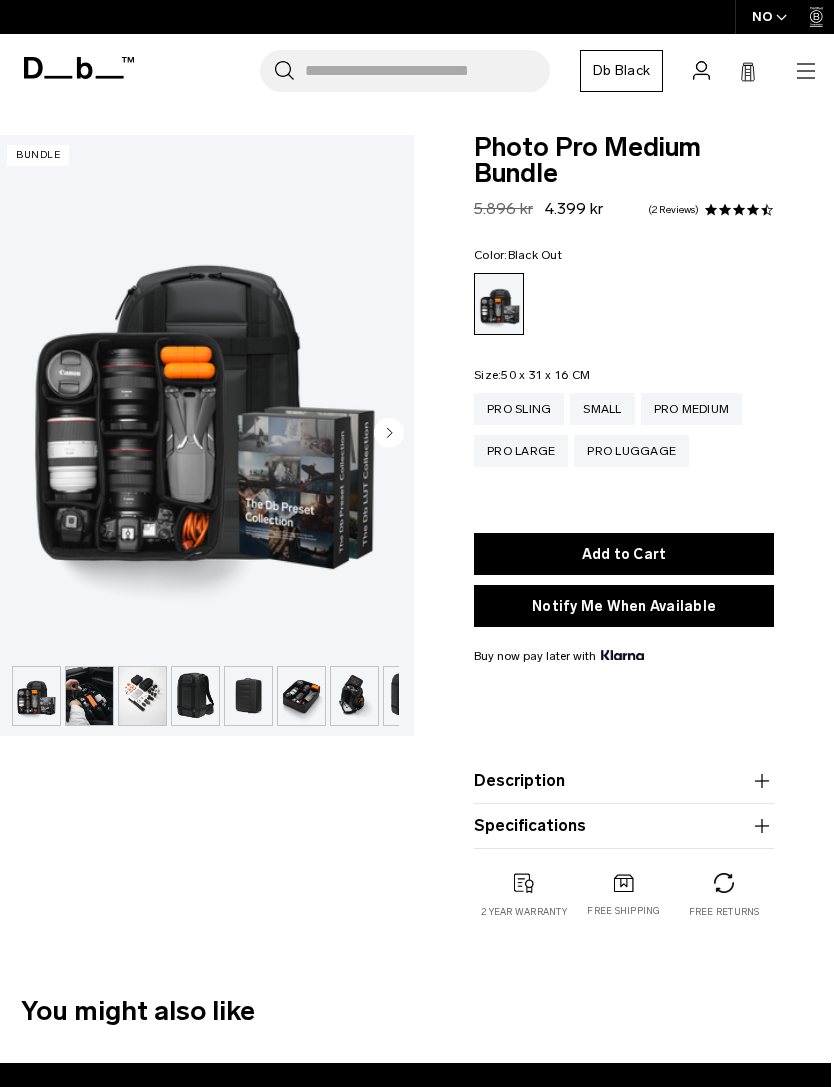 click 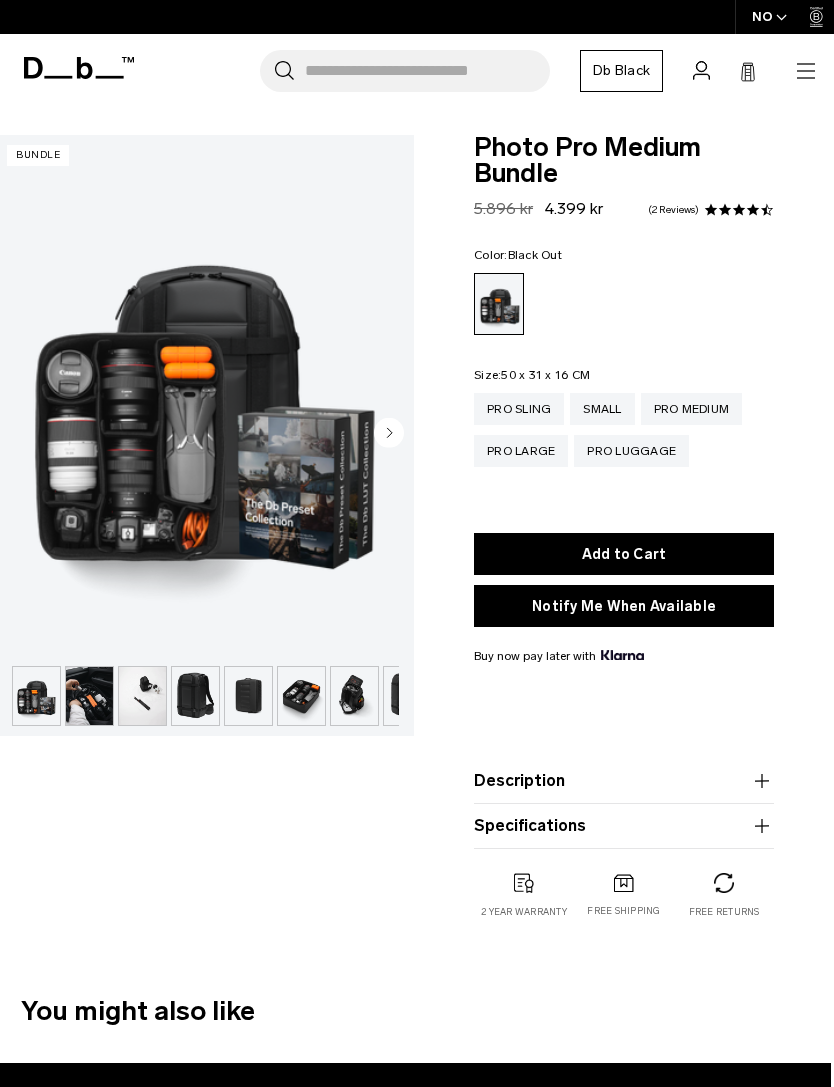 click 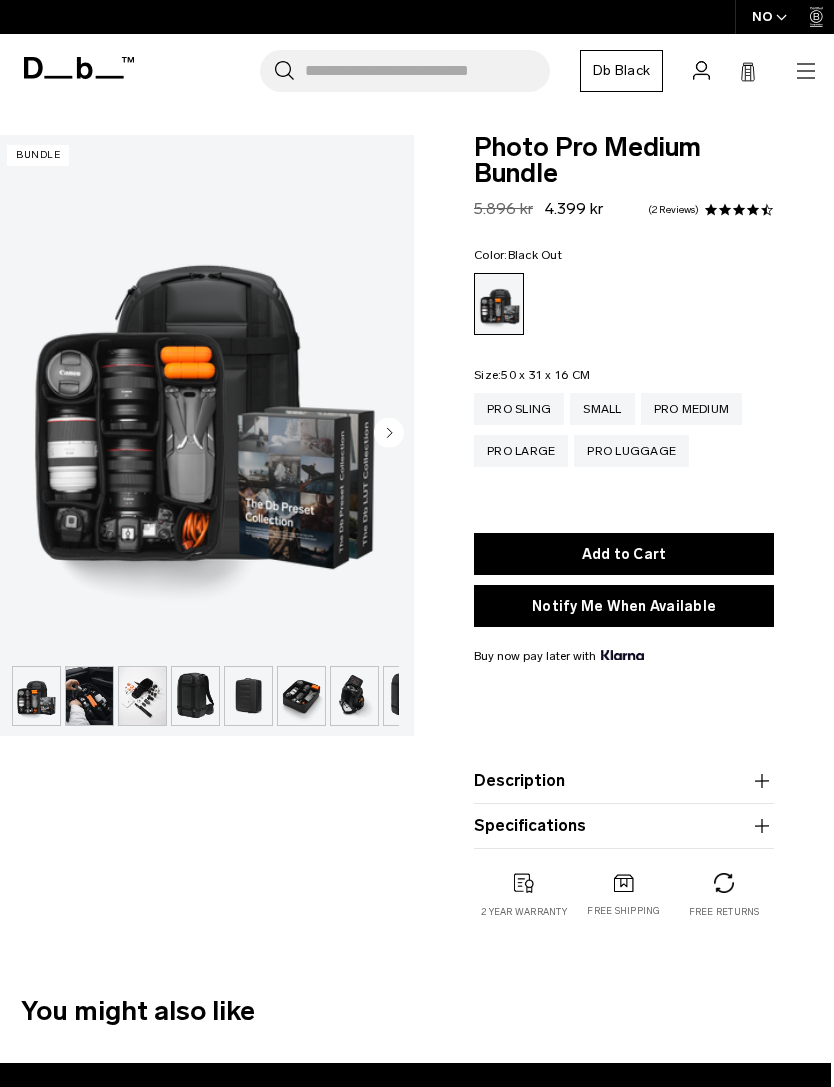 click at bounding box center (205, 395) 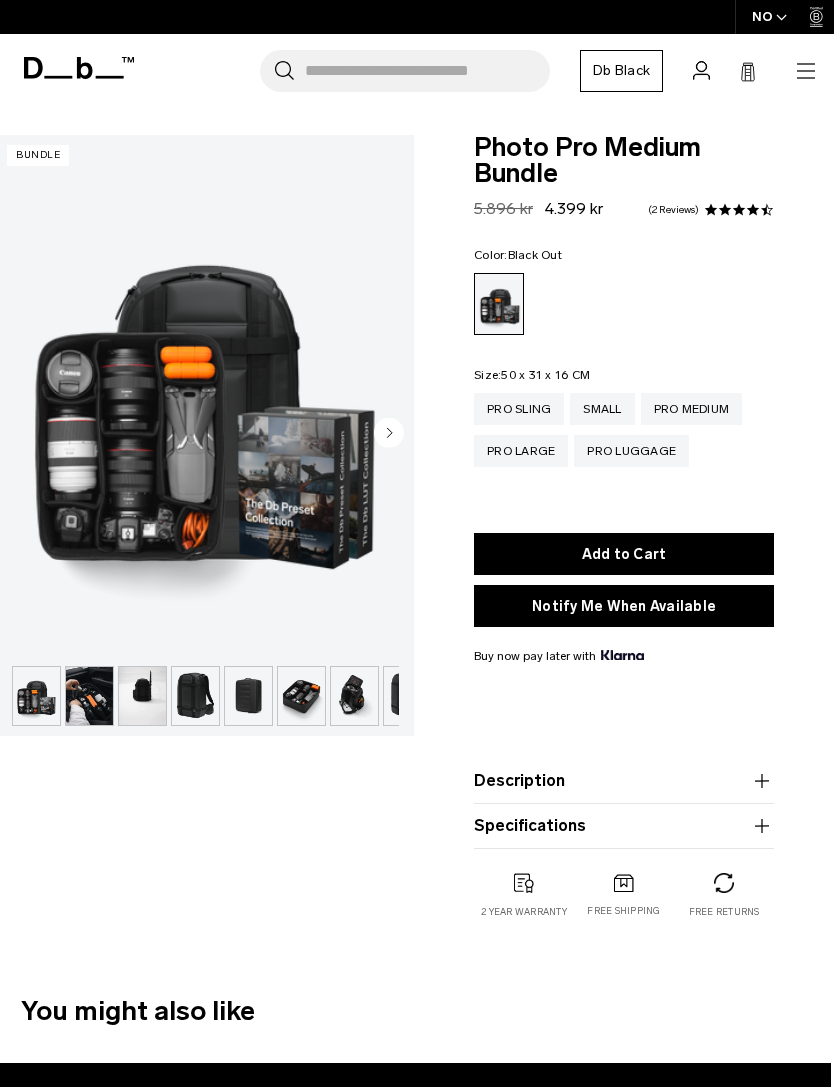 click at bounding box center (205, 395) 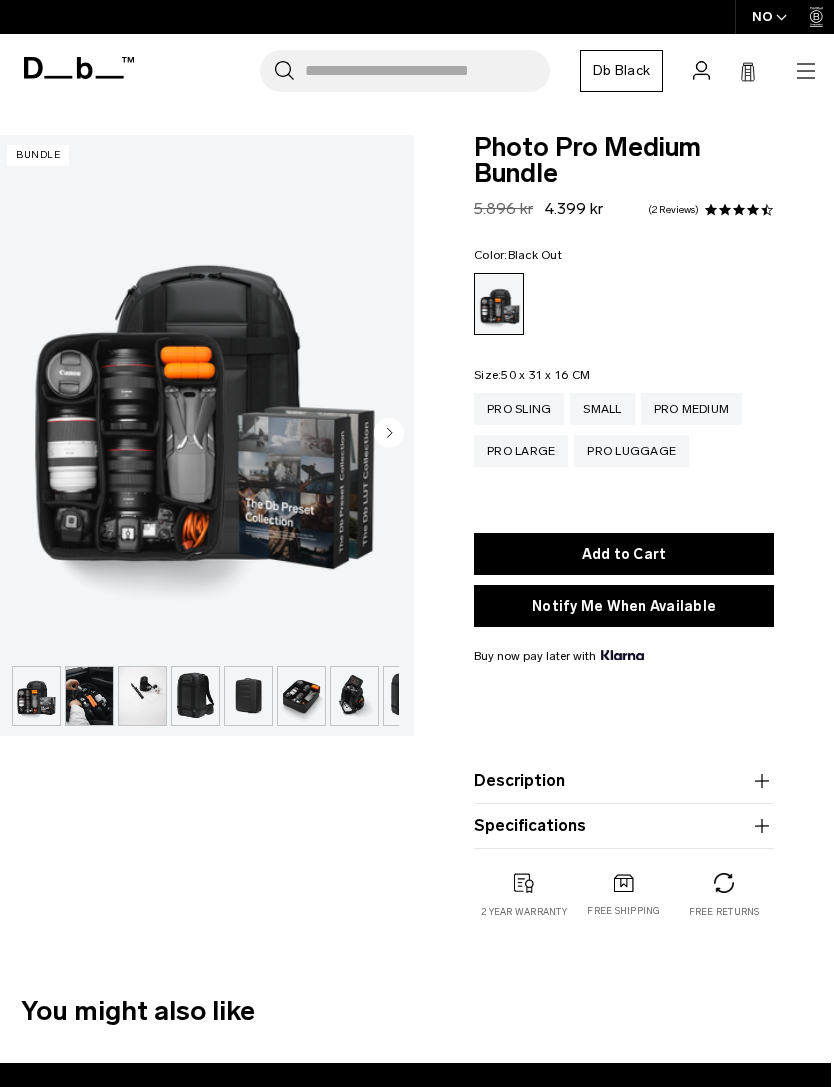 click at bounding box center (205, 395) 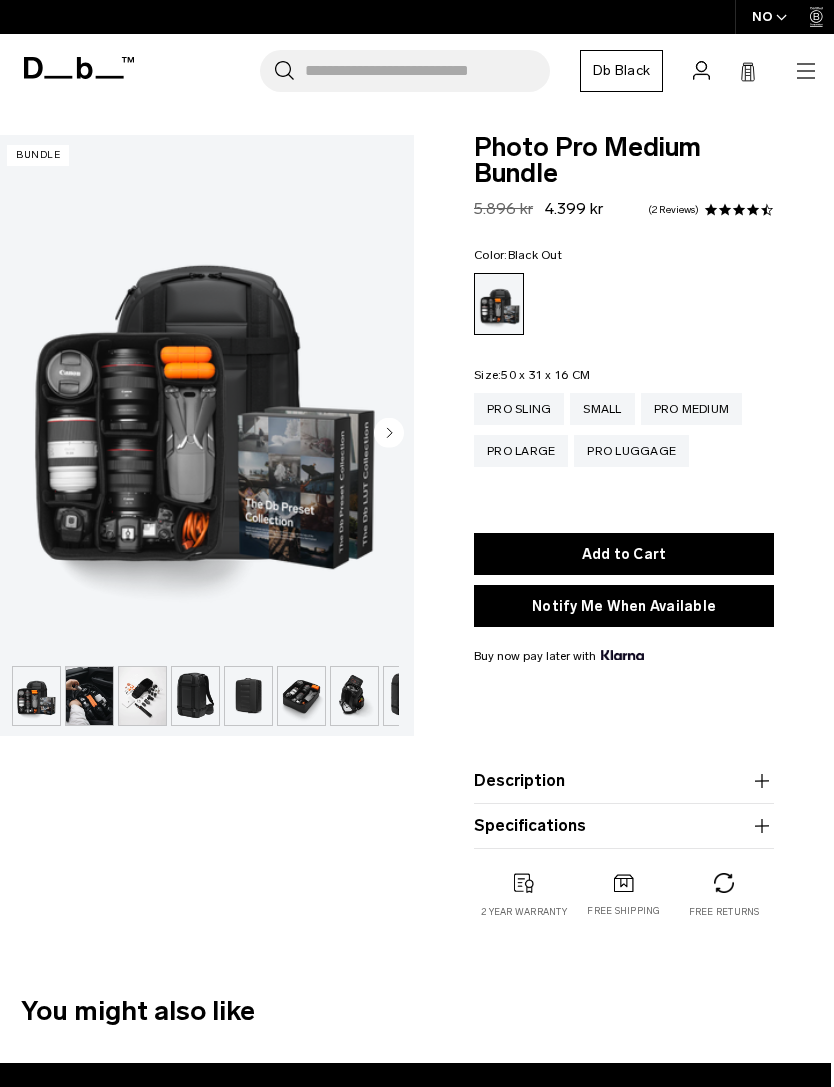 click at bounding box center (205, 395) 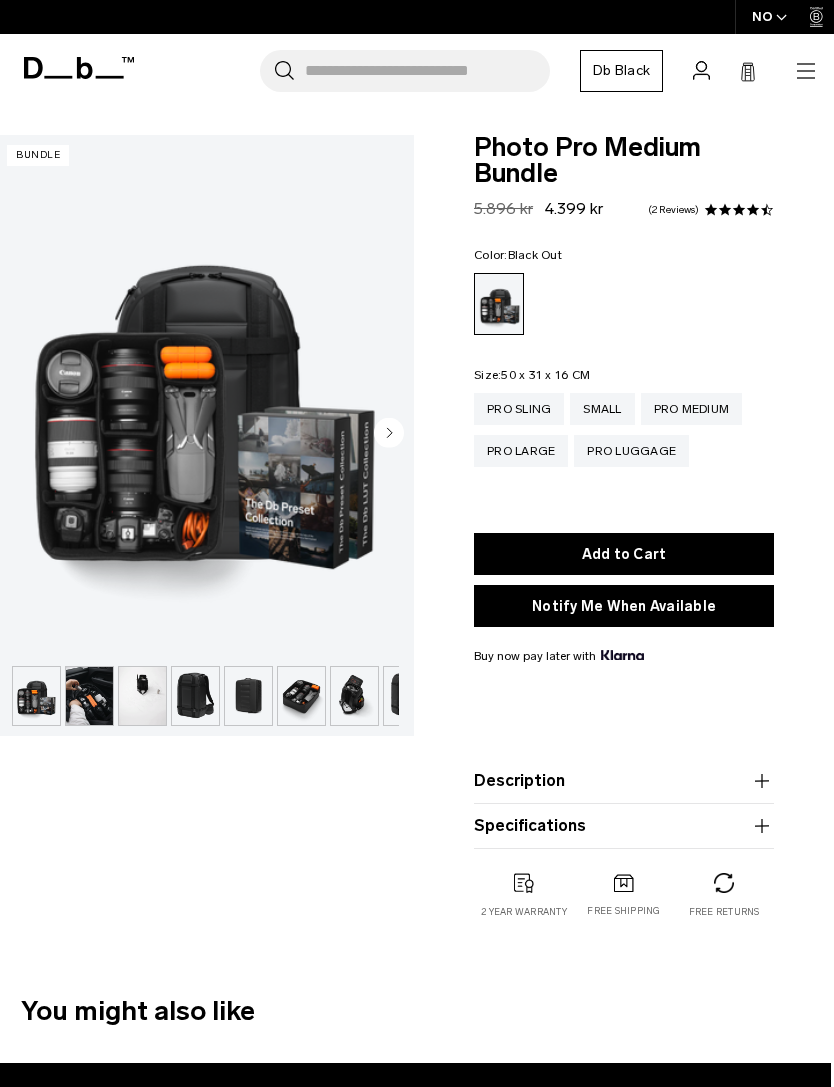 click 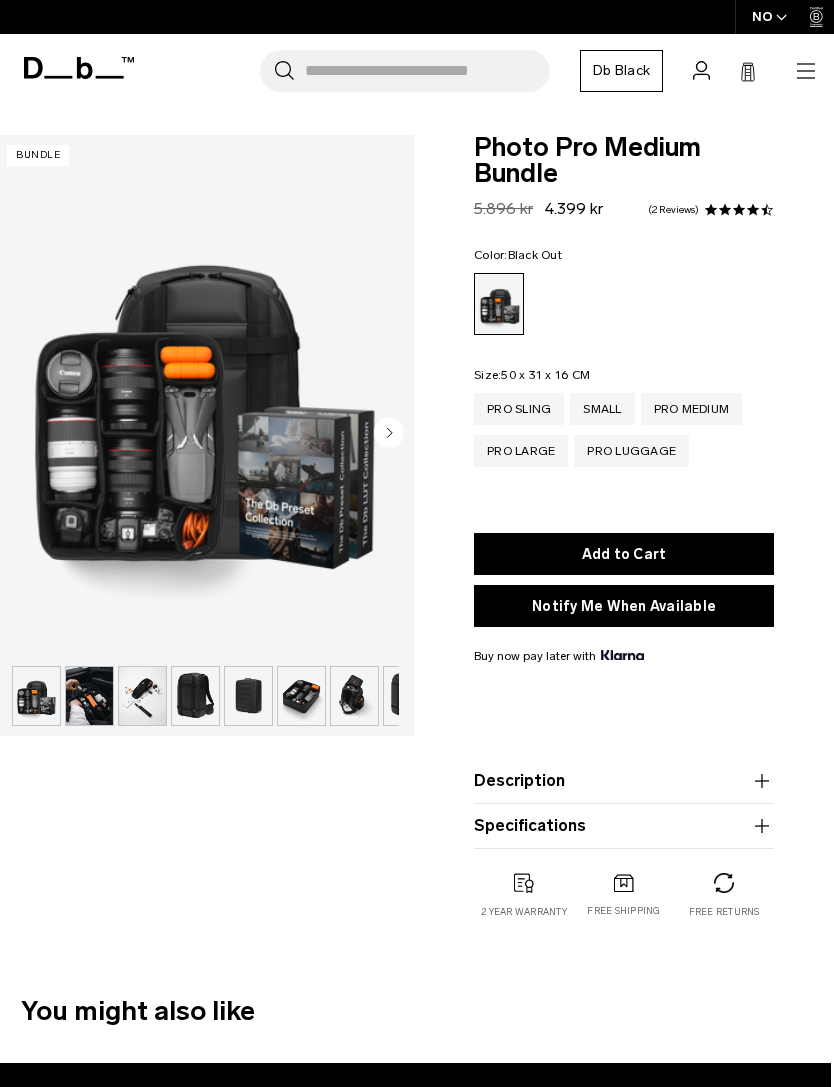 click 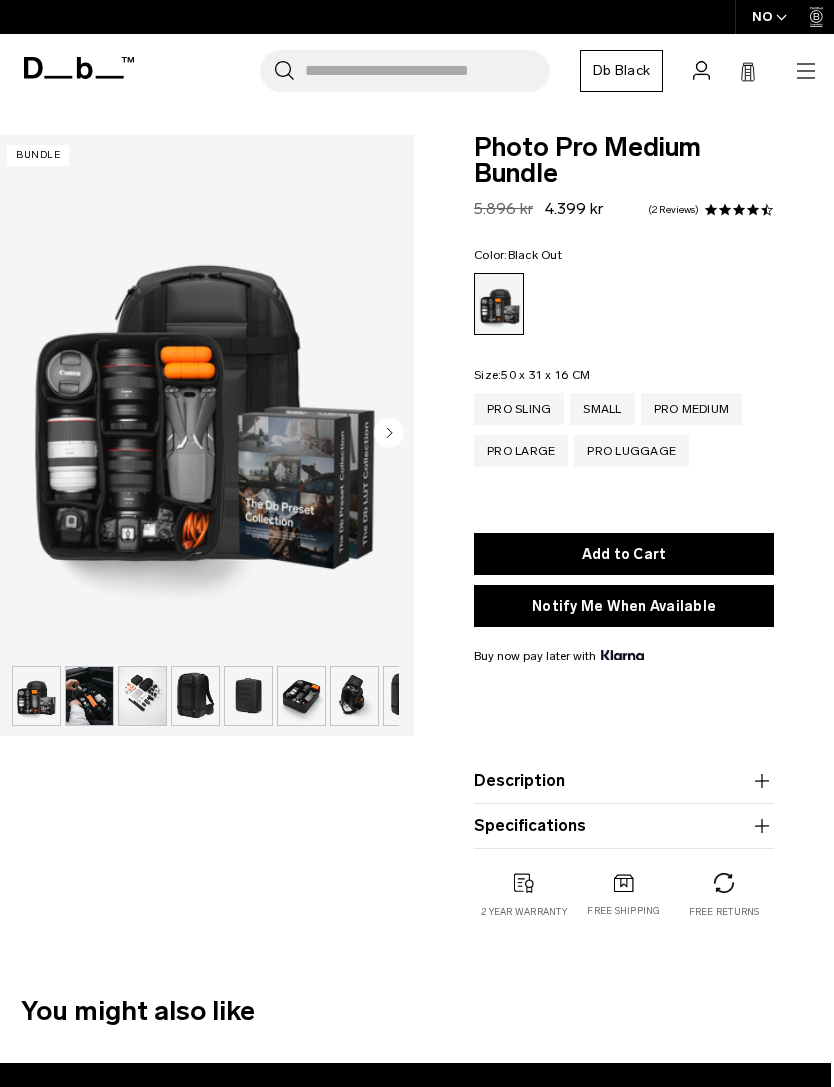 click at bounding box center (205, 395) 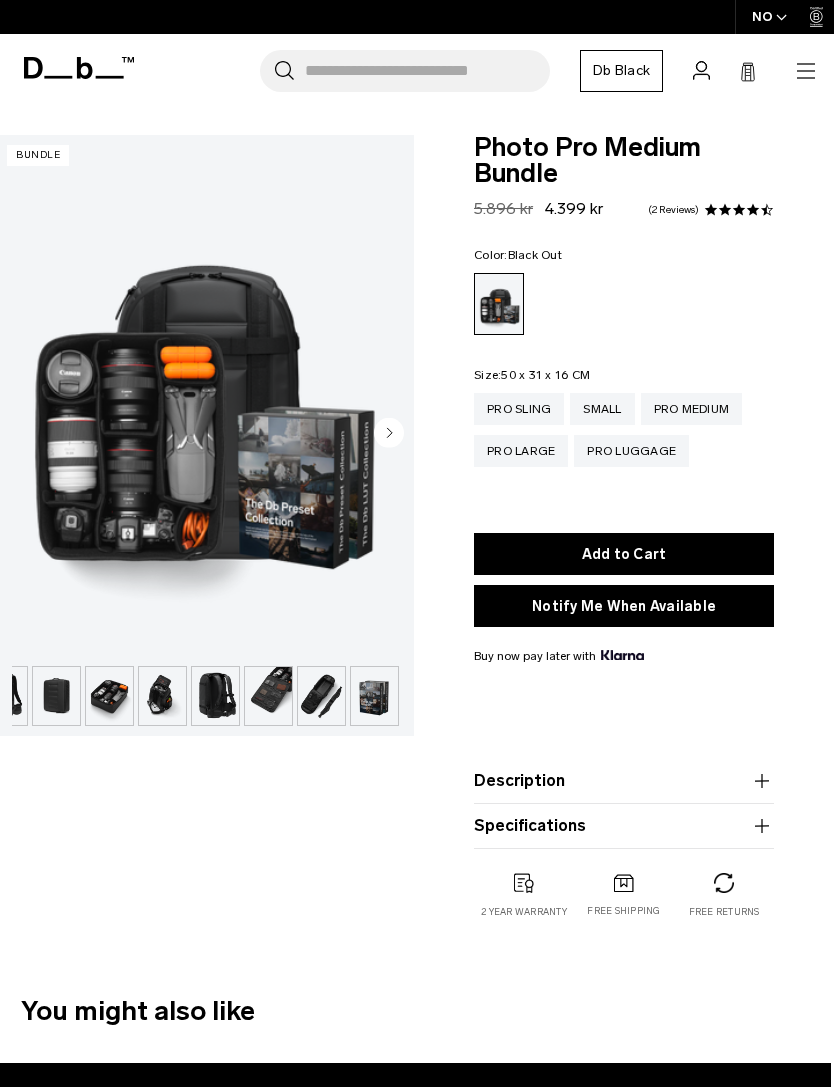 scroll, scrollTop: 0, scrollLeft: 192, axis: horizontal 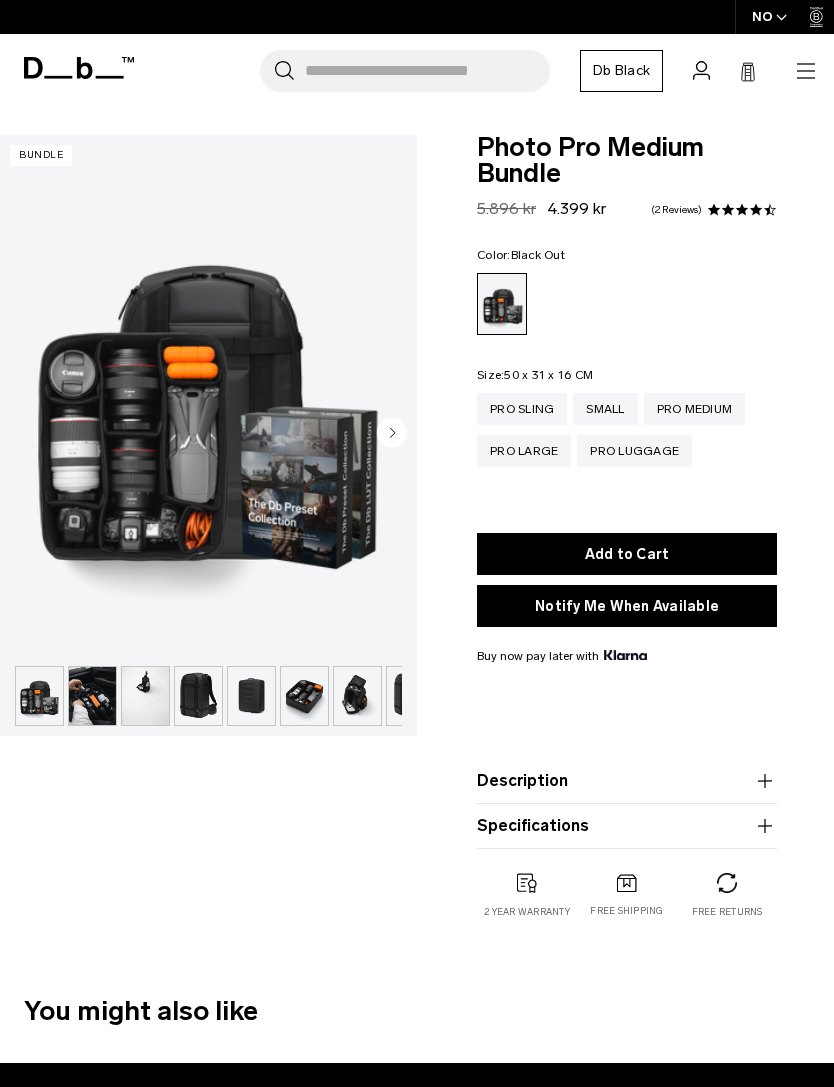 click 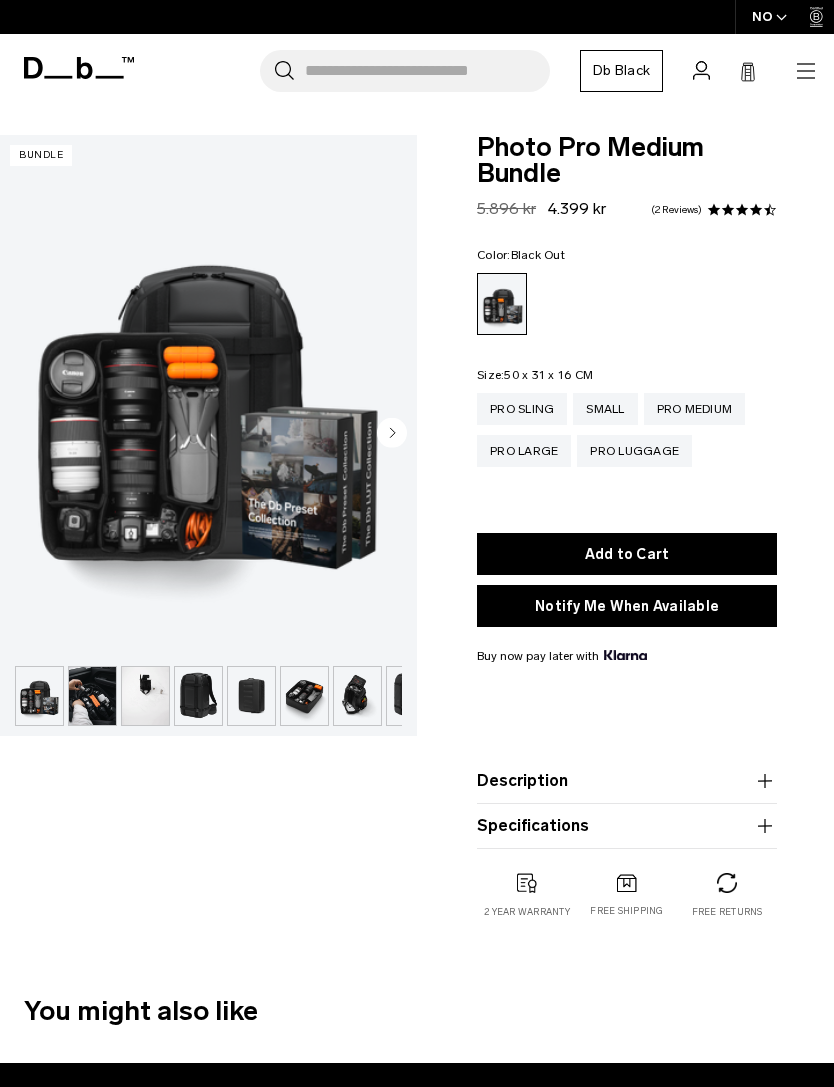 click at bounding box center (198, 696) 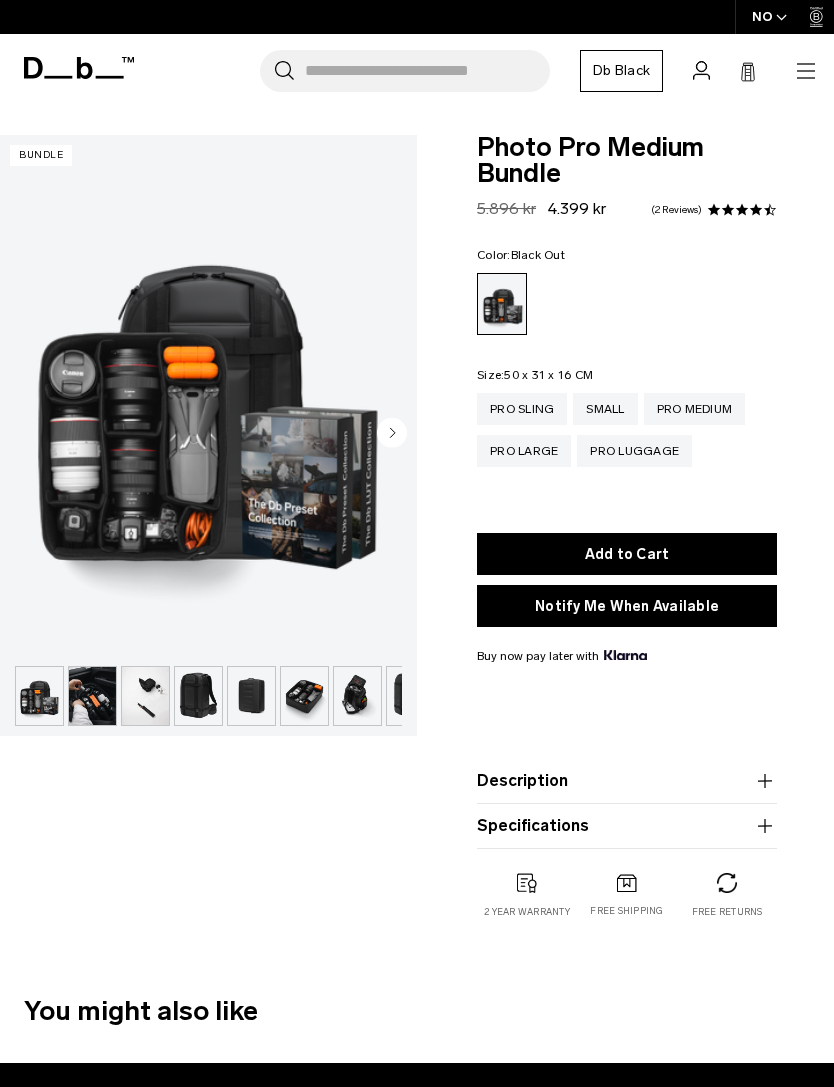 click at bounding box center (251, 696) 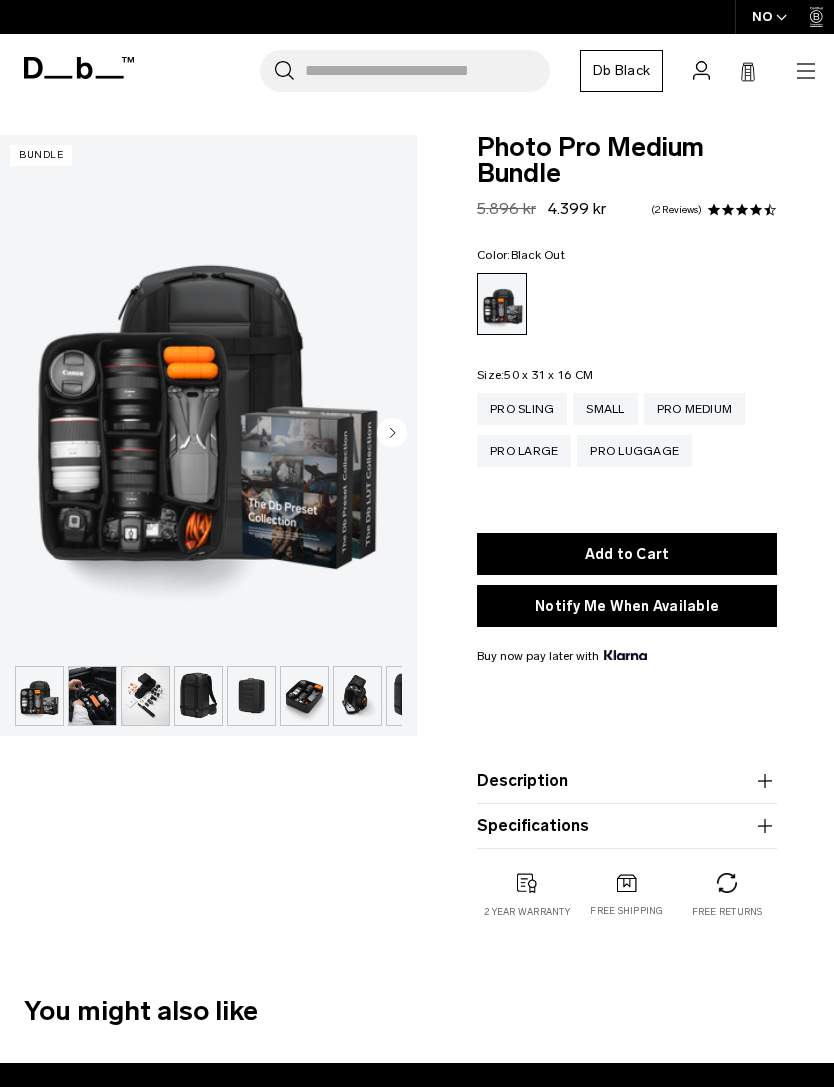 click at bounding box center [145, 696] 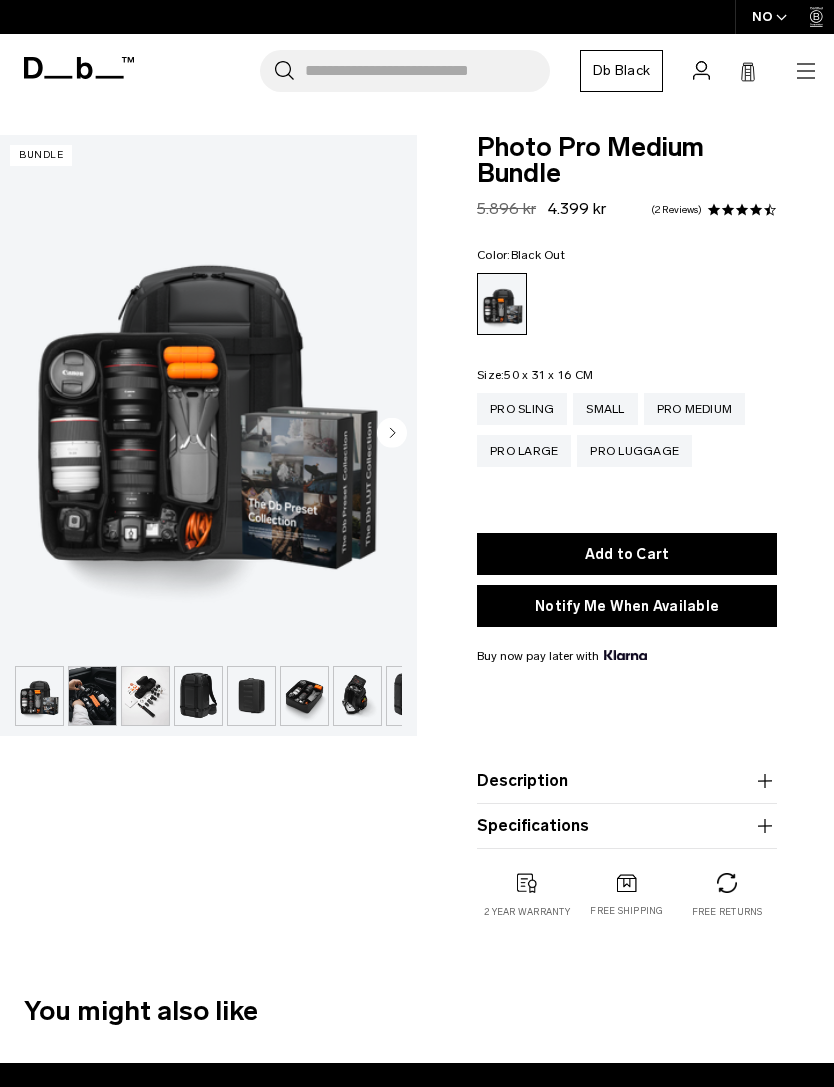 click at bounding box center (198, 696) 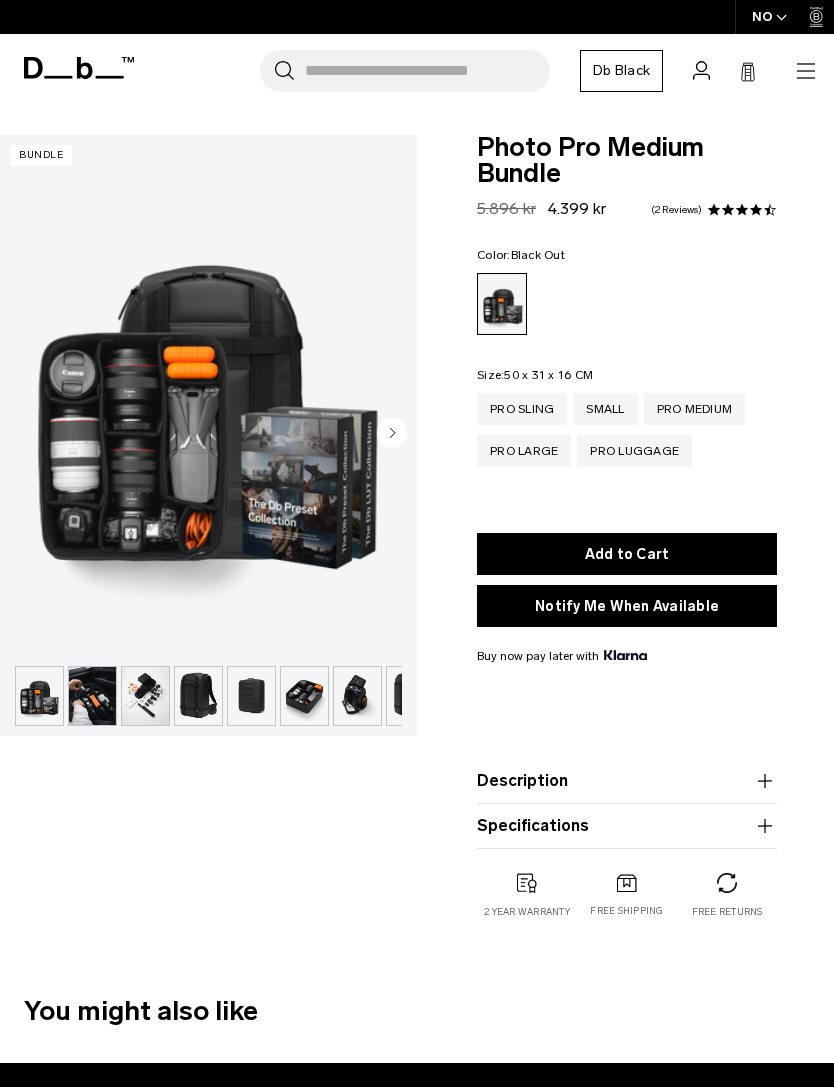 click at bounding box center [198, 696] 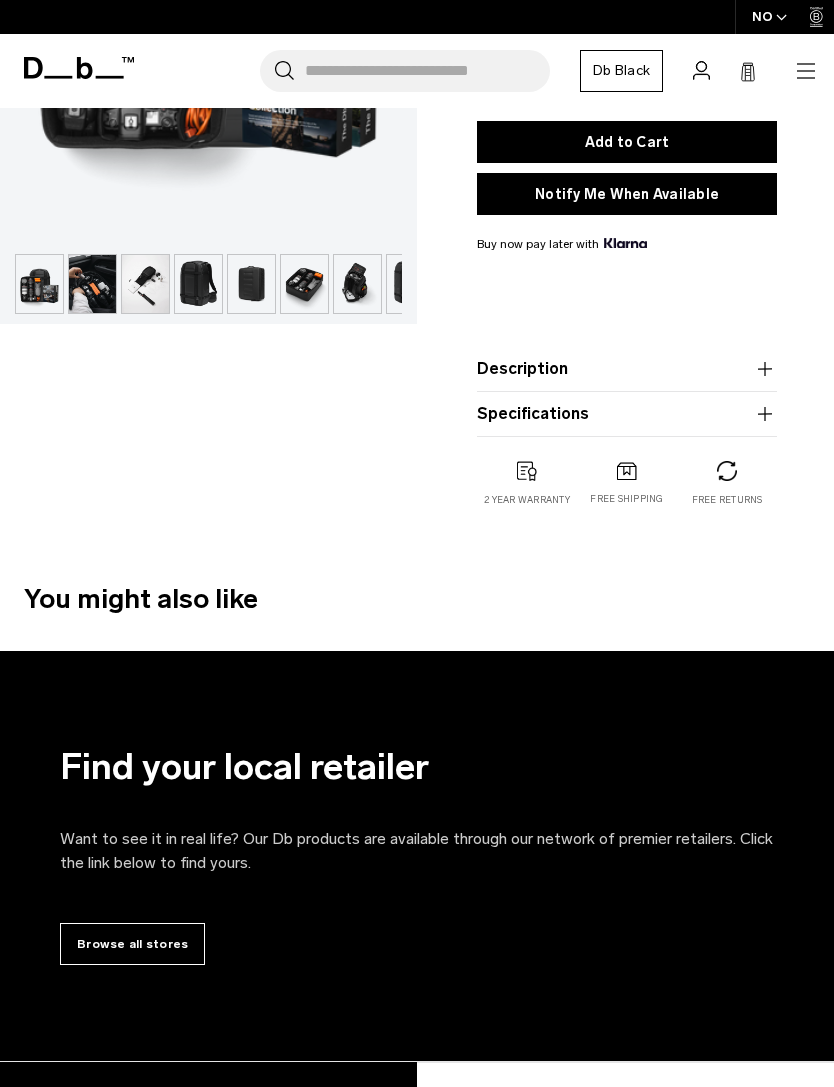 scroll, scrollTop: 0, scrollLeft: 0, axis: both 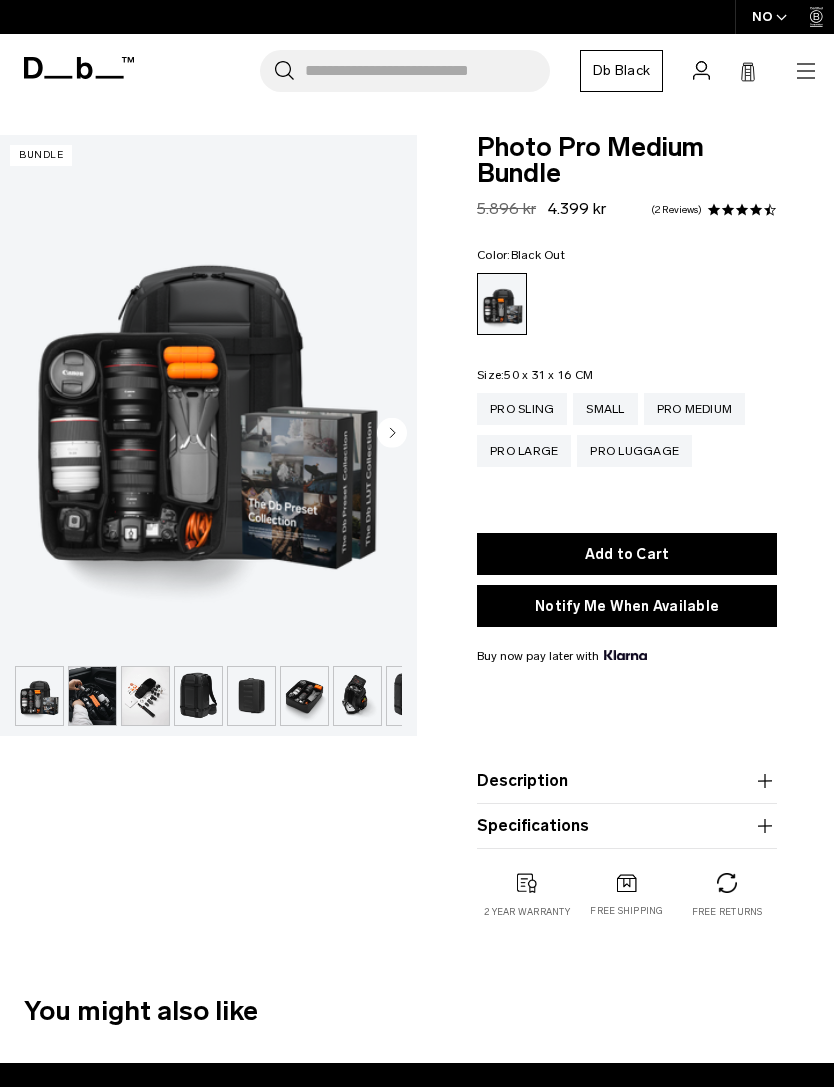 click at bounding box center [198, 696] 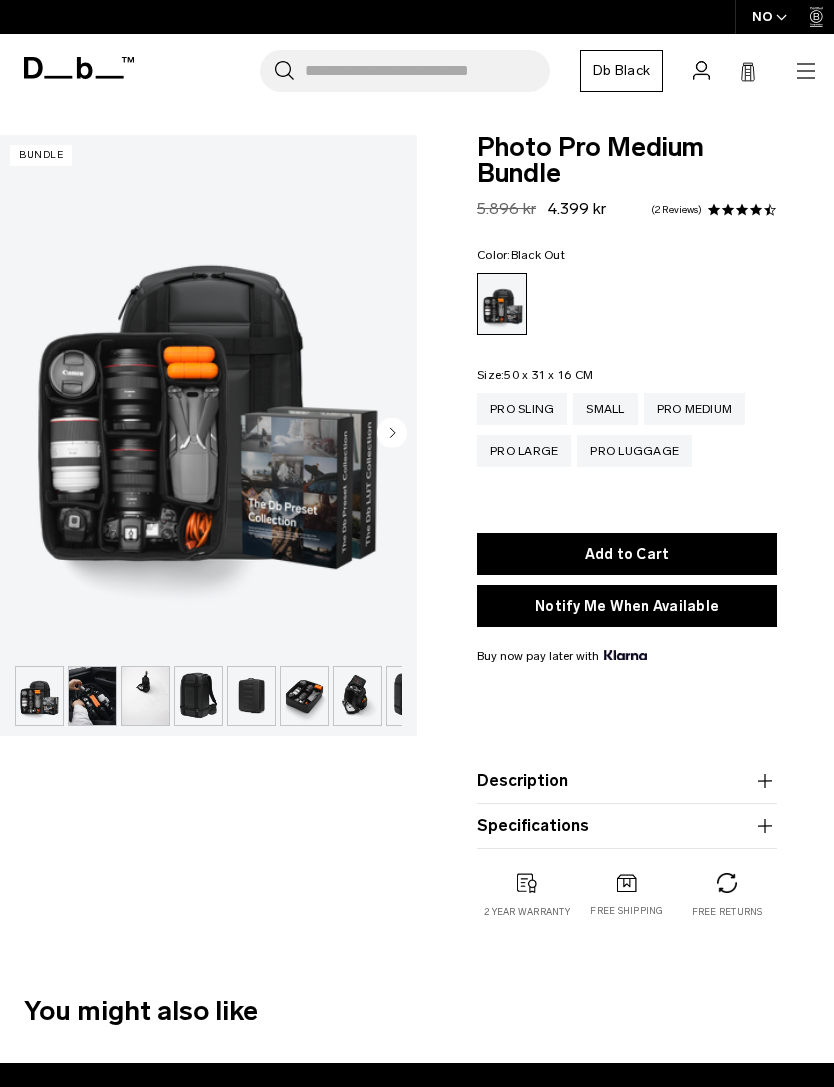 click at bounding box center [198, 696] 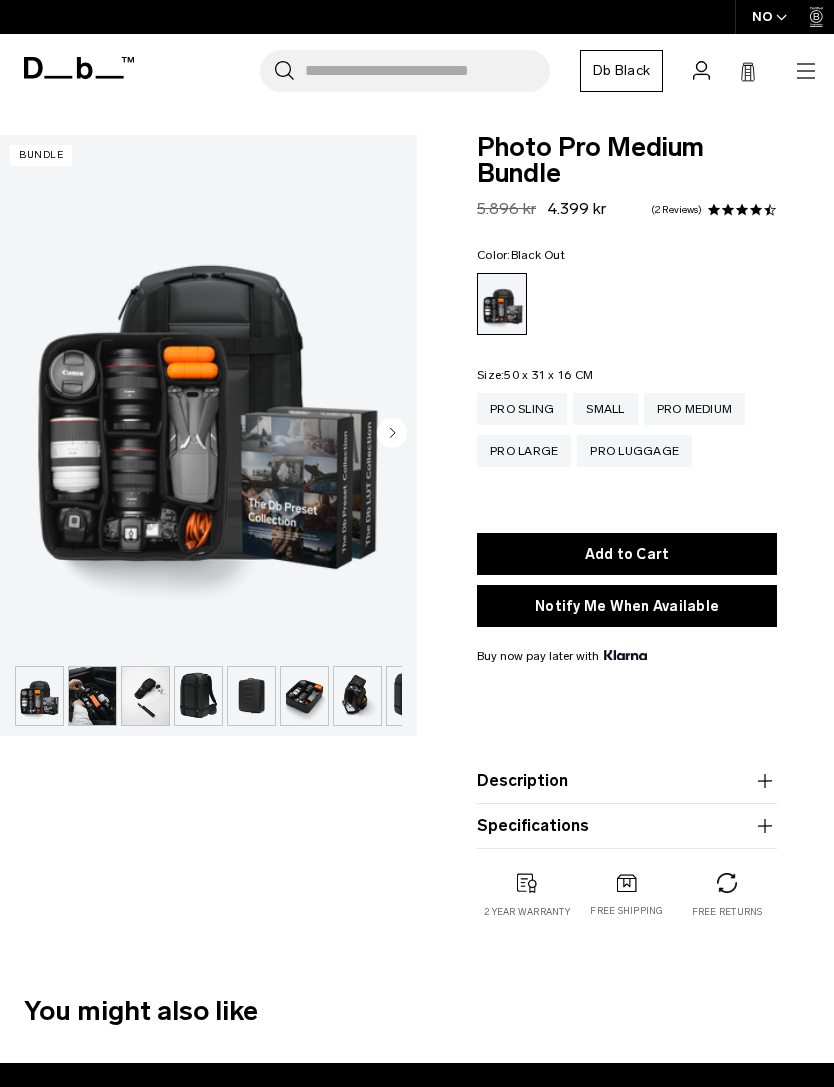 click at bounding box center [198, 696] 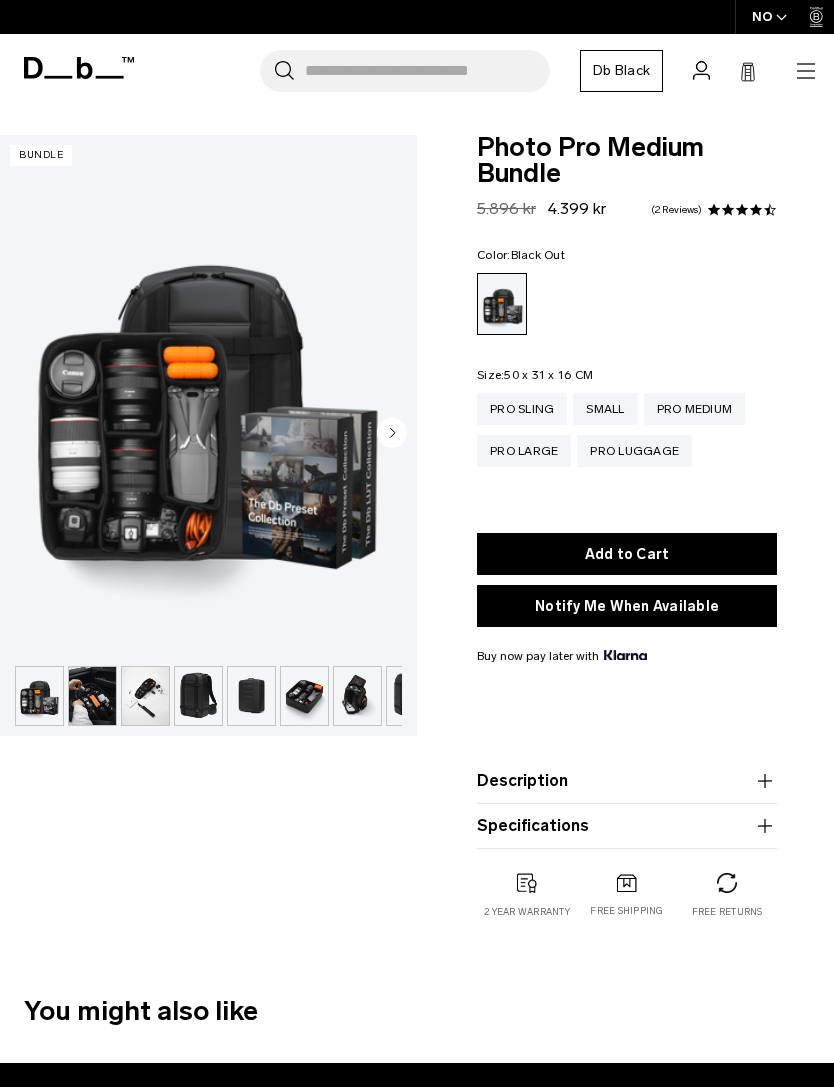 click at bounding box center [198, 696] 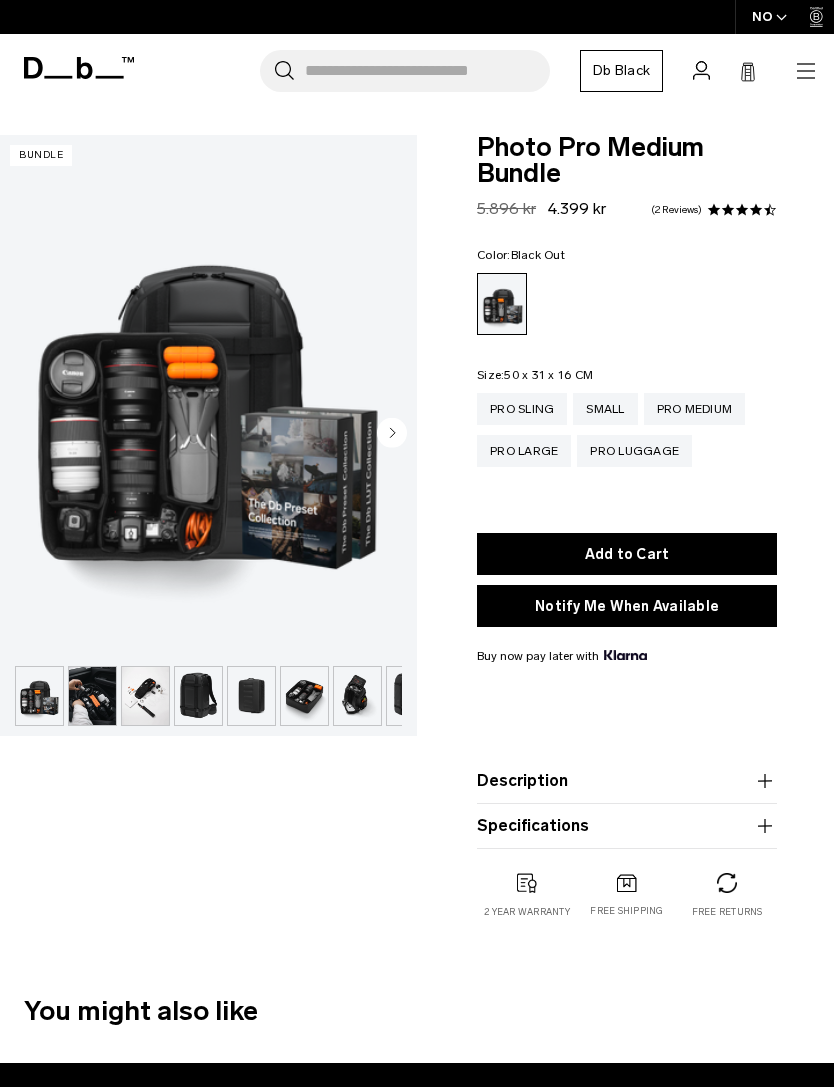 click at bounding box center (251, 696) 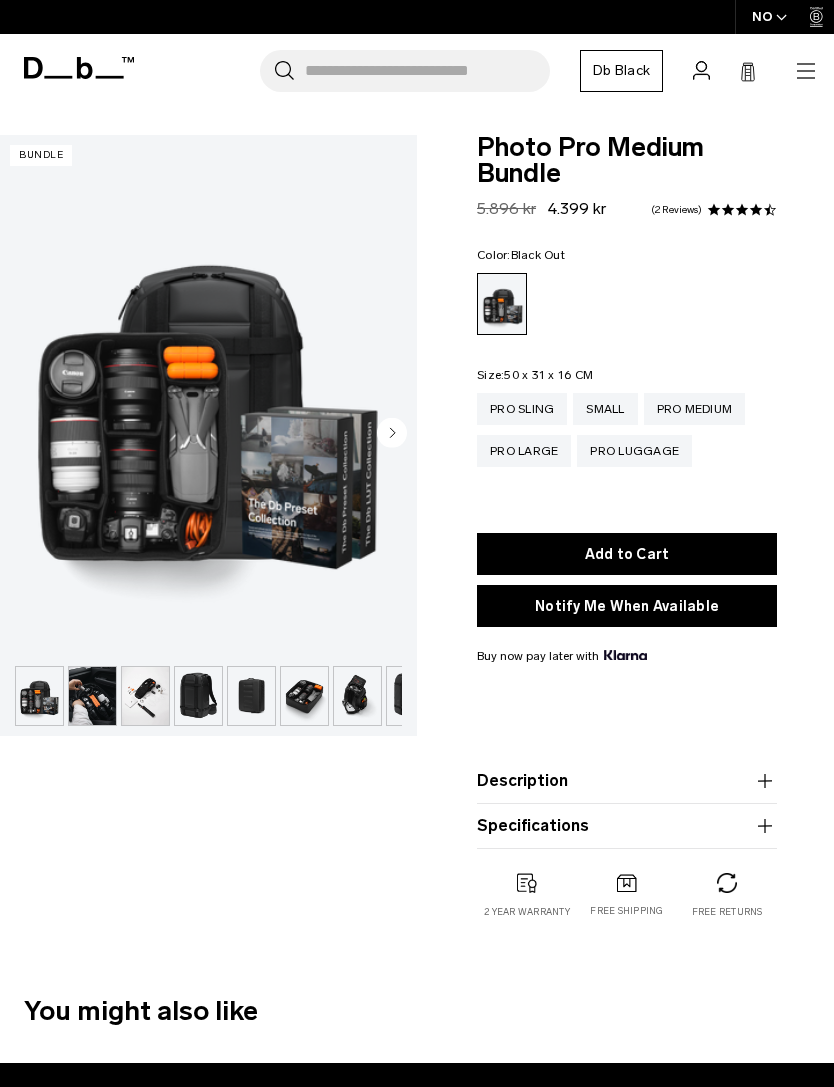 click at bounding box center (304, 696) 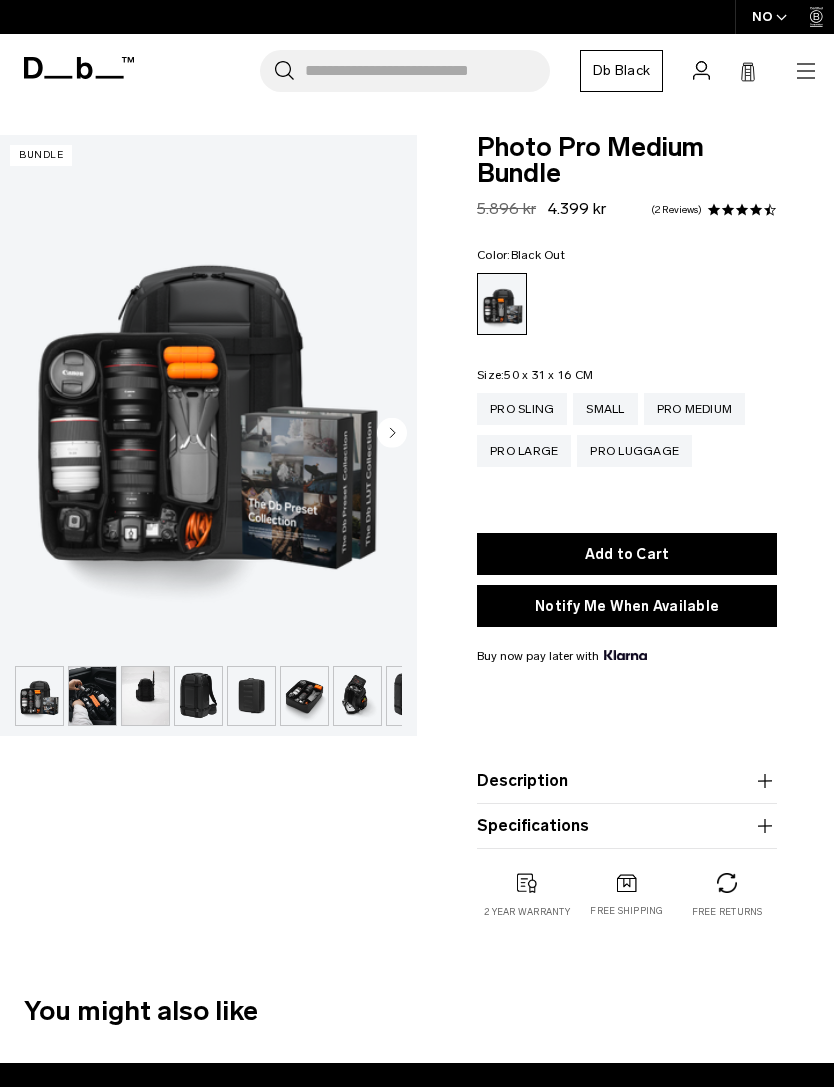 click at bounding box center [208, 696] 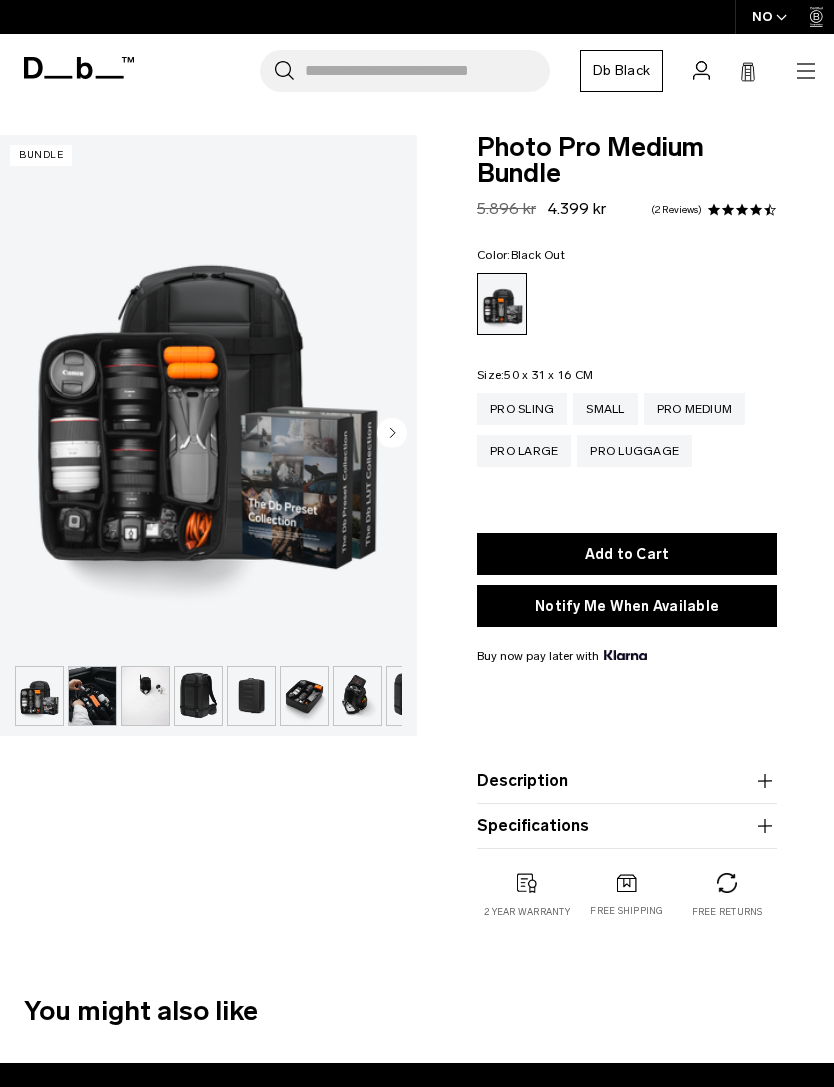 click at bounding box center (357, 696) 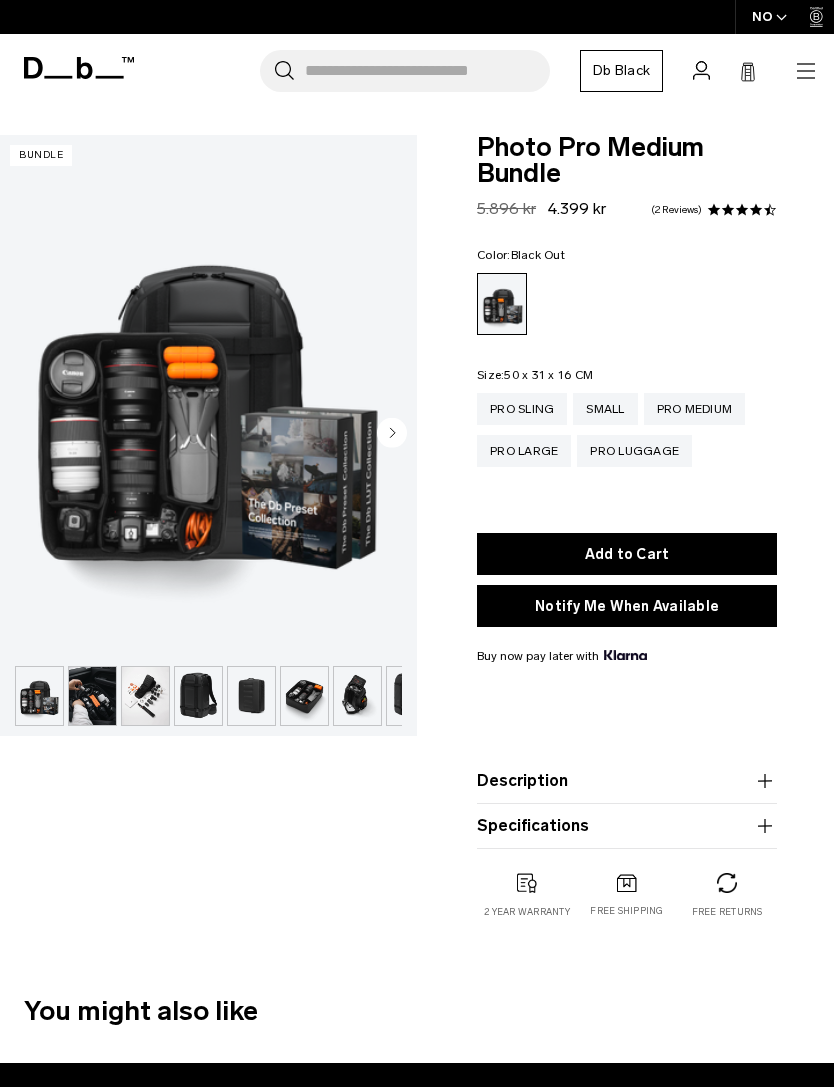 click at bounding box center [357, 696] 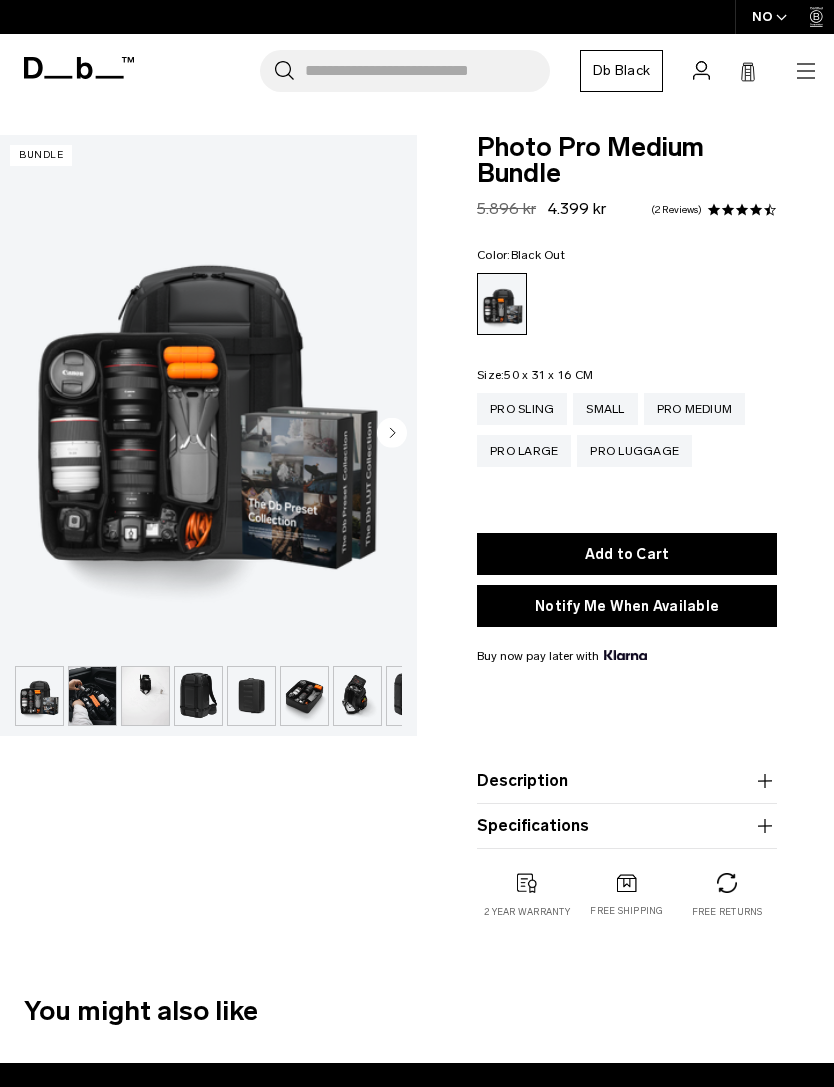 click at bounding box center (208, 395) 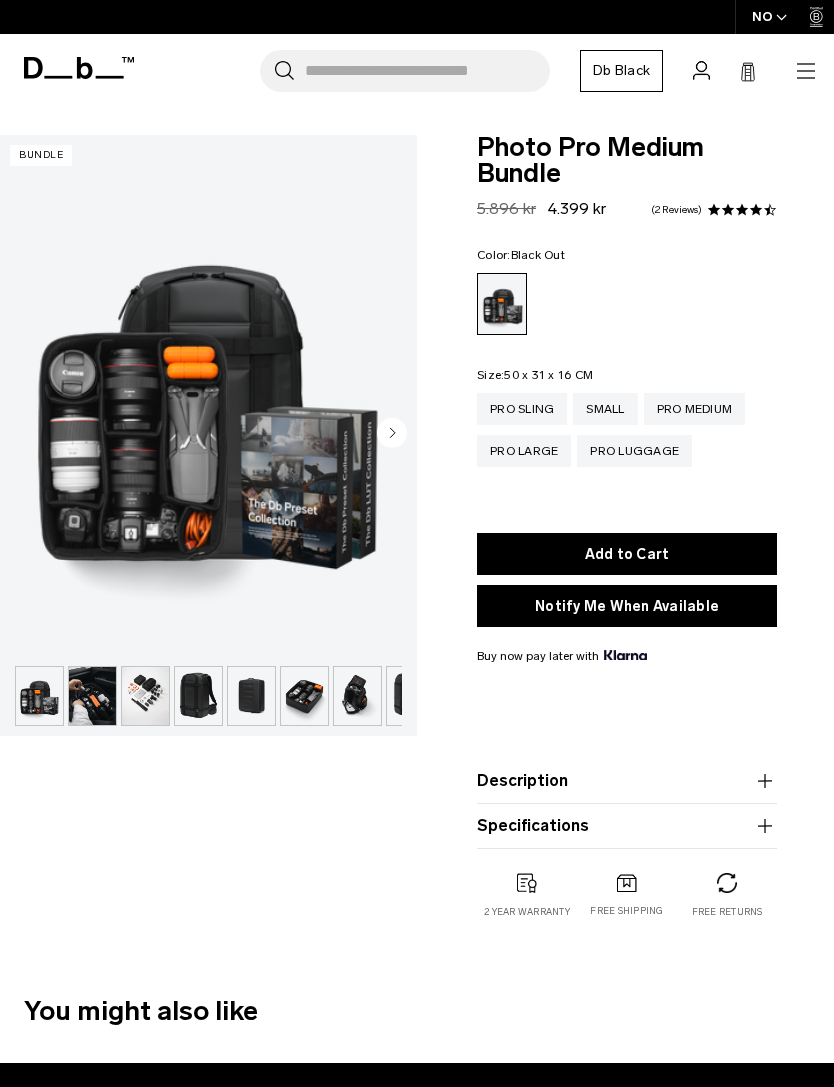 click at bounding box center [208, 395] 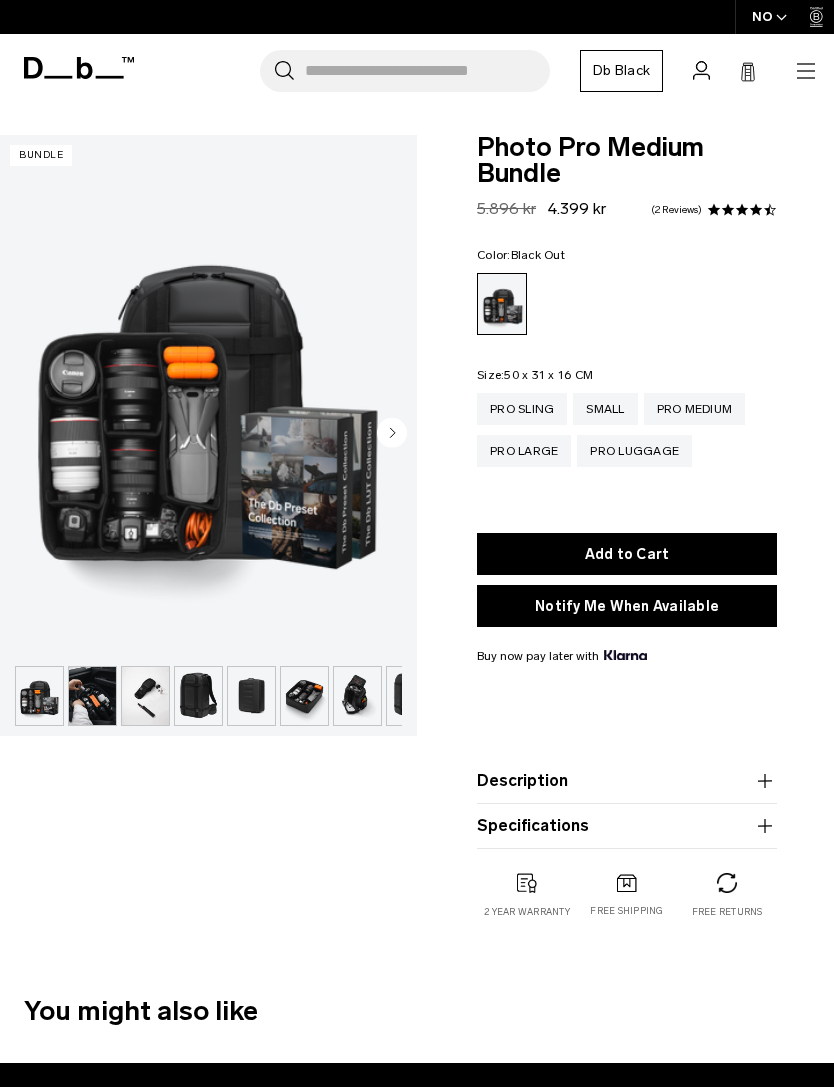 click at bounding box center [208, 395] 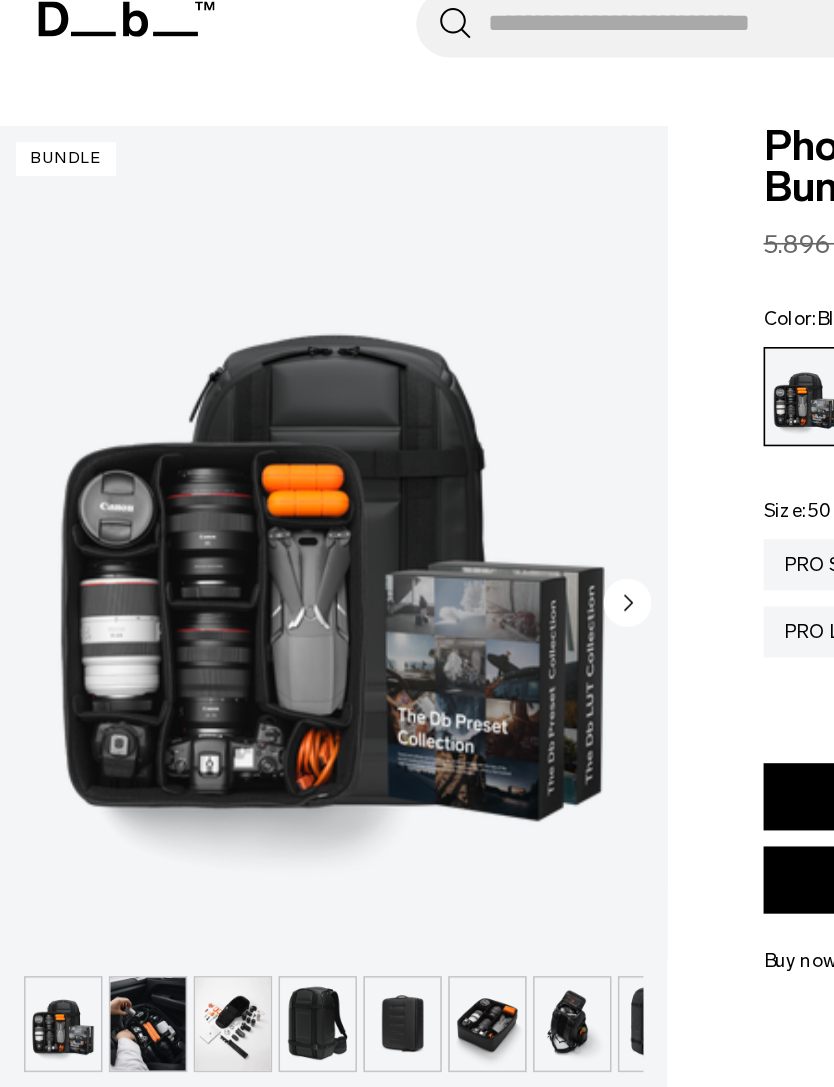 click at bounding box center (208, 395) 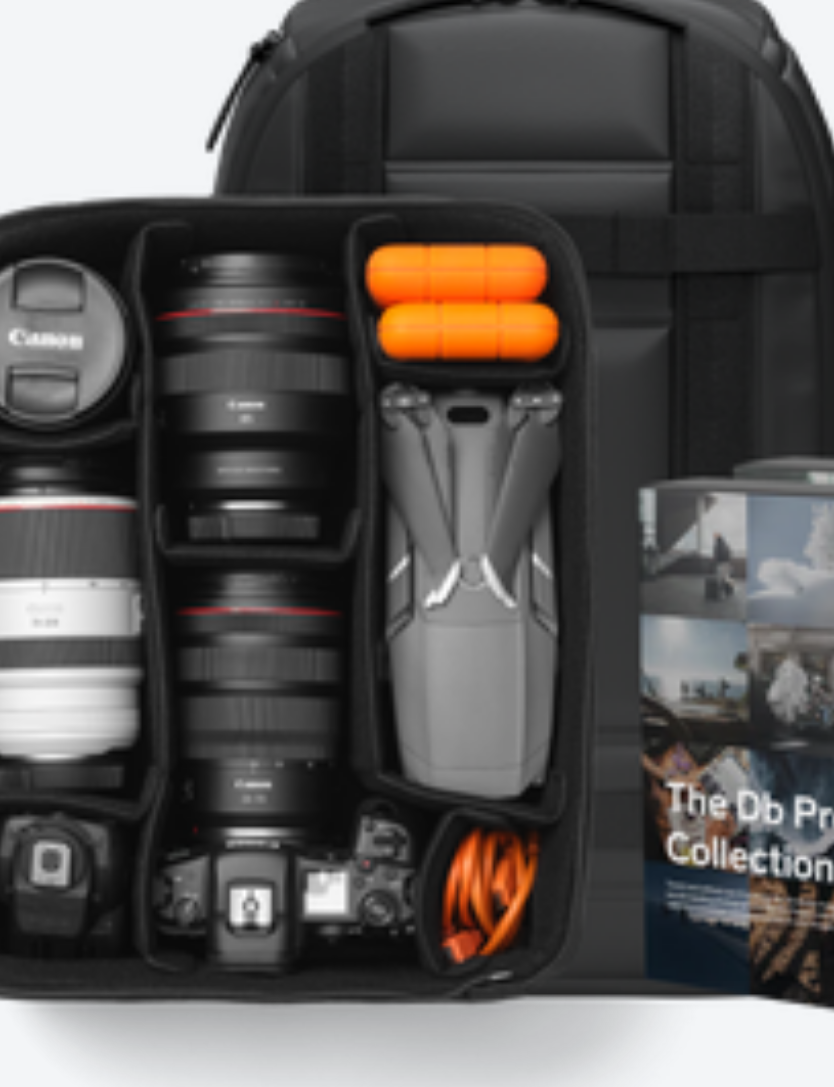 scroll, scrollTop: 0, scrollLeft: 0, axis: both 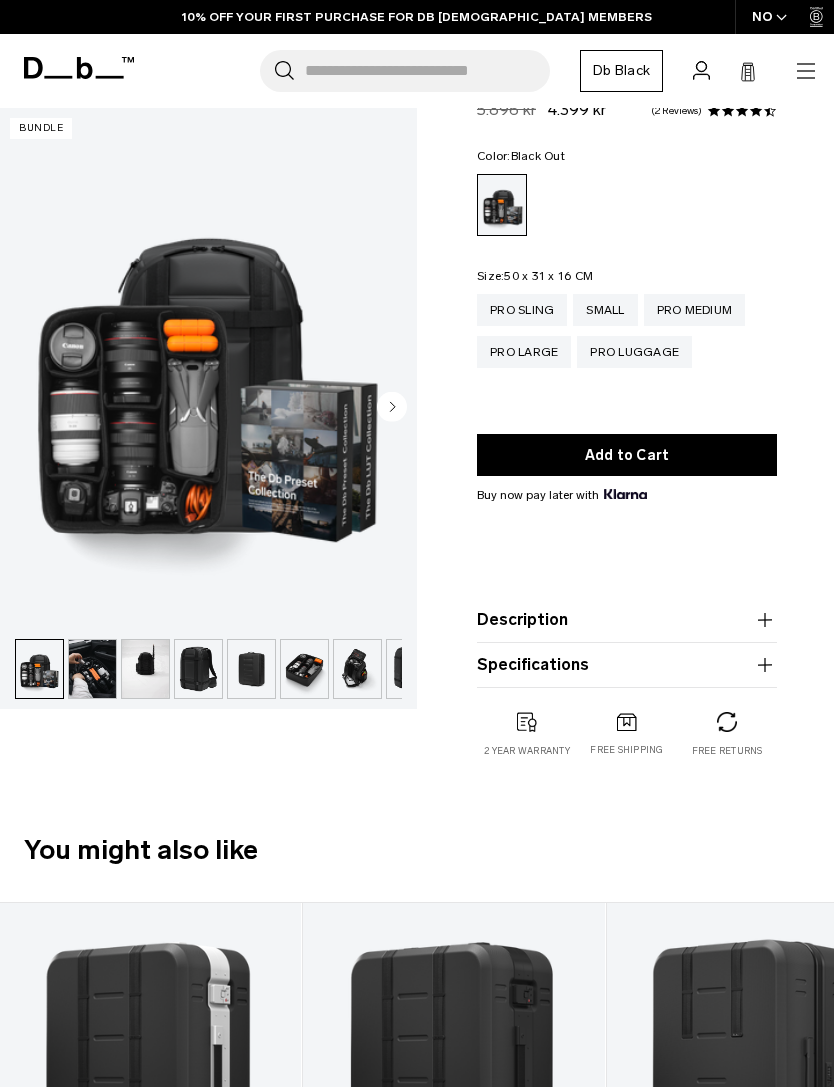 click 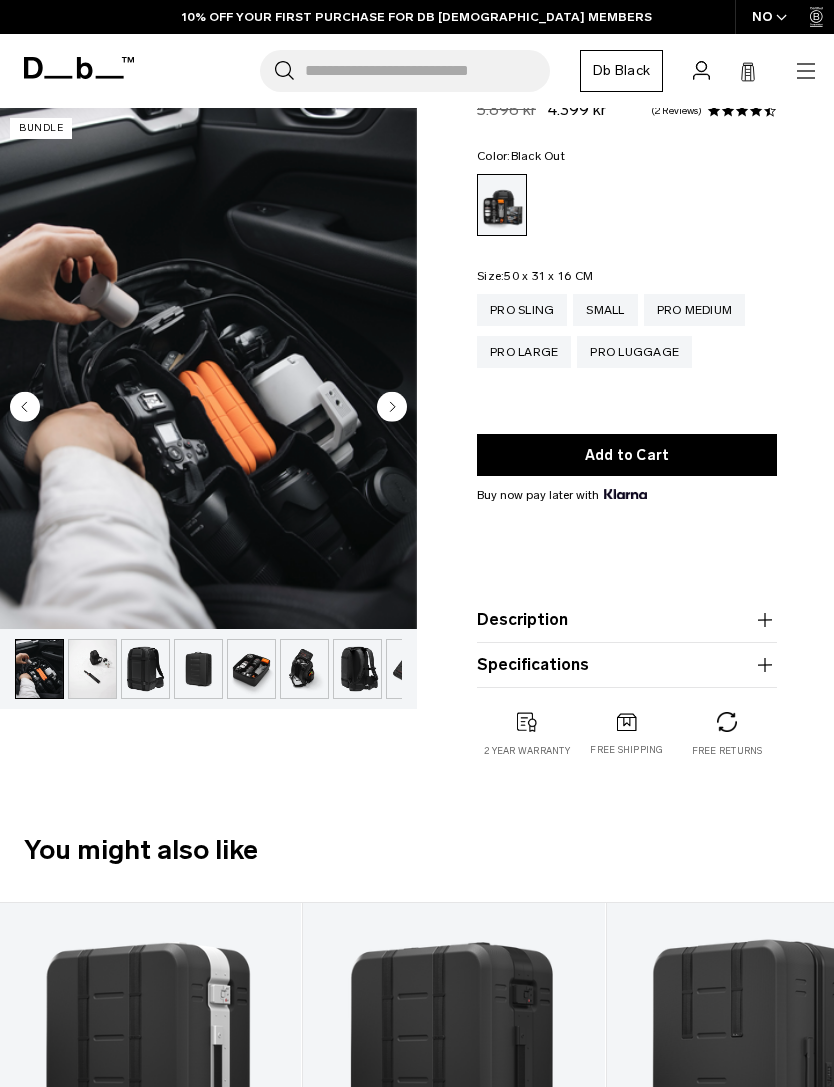 scroll, scrollTop: 0, scrollLeft: 53, axis: horizontal 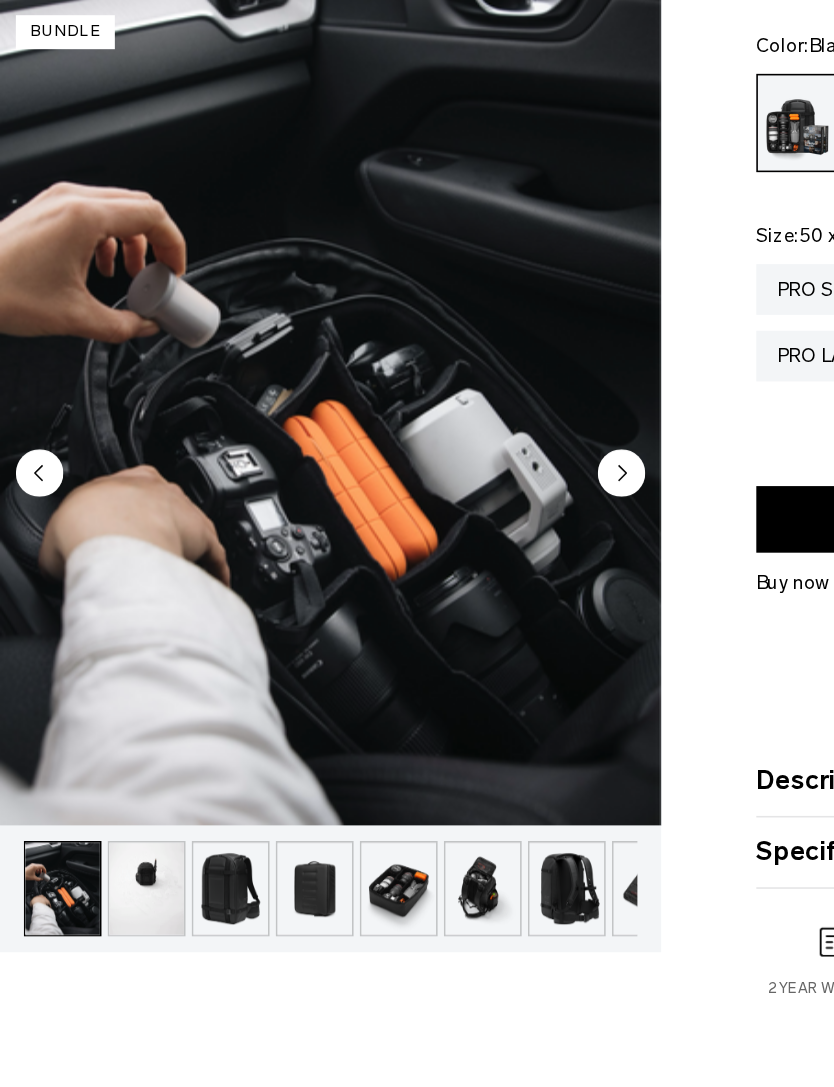 click at bounding box center (145, 669) 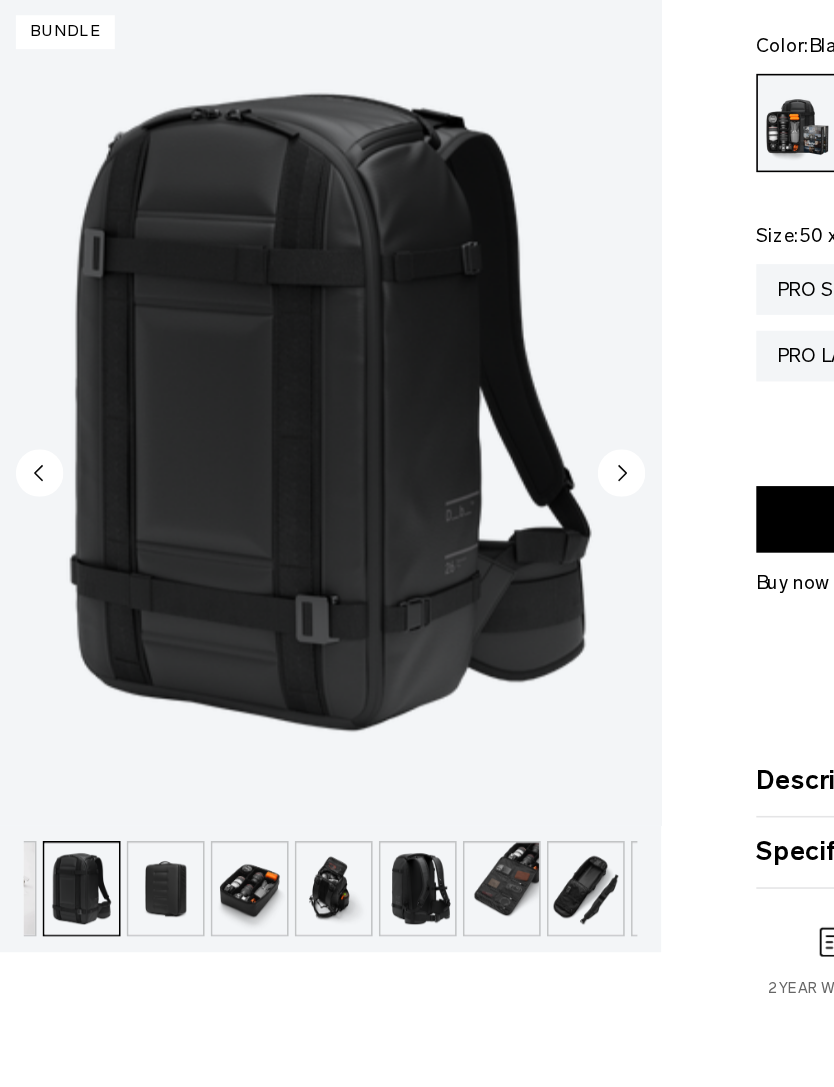scroll, scrollTop: 0, scrollLeft: 159, axis: horizontal 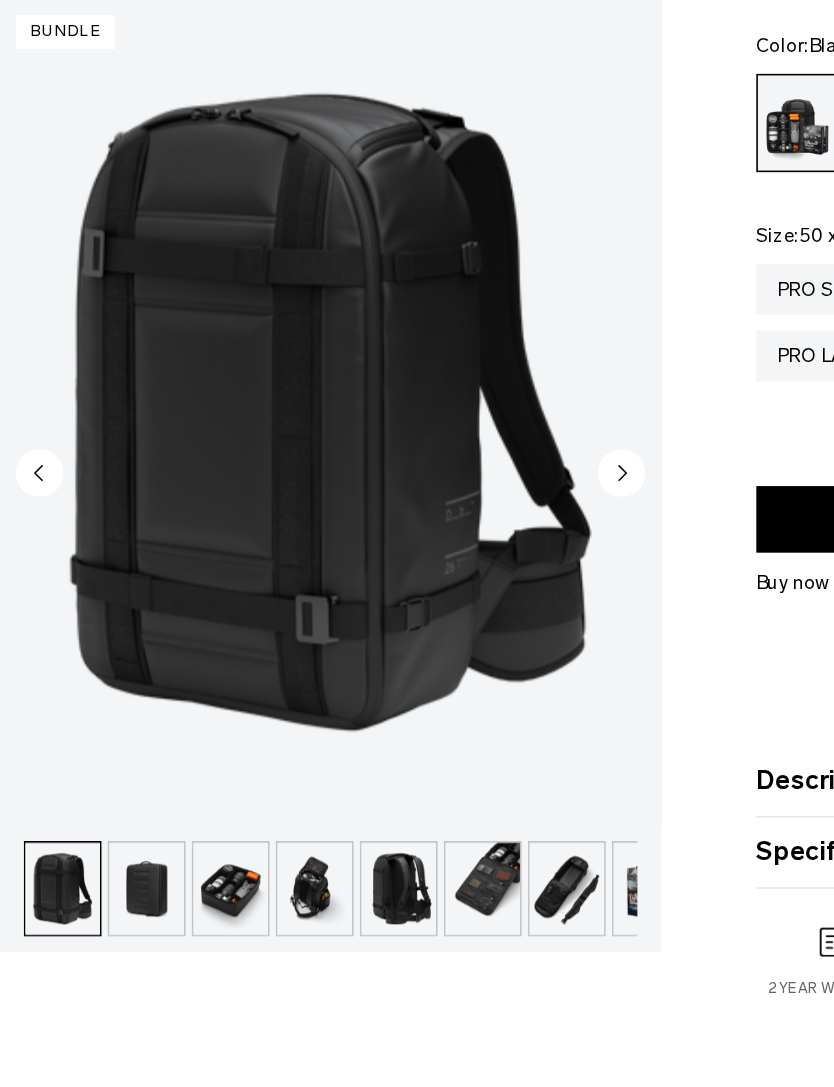 click at bounding box center [145, 669] 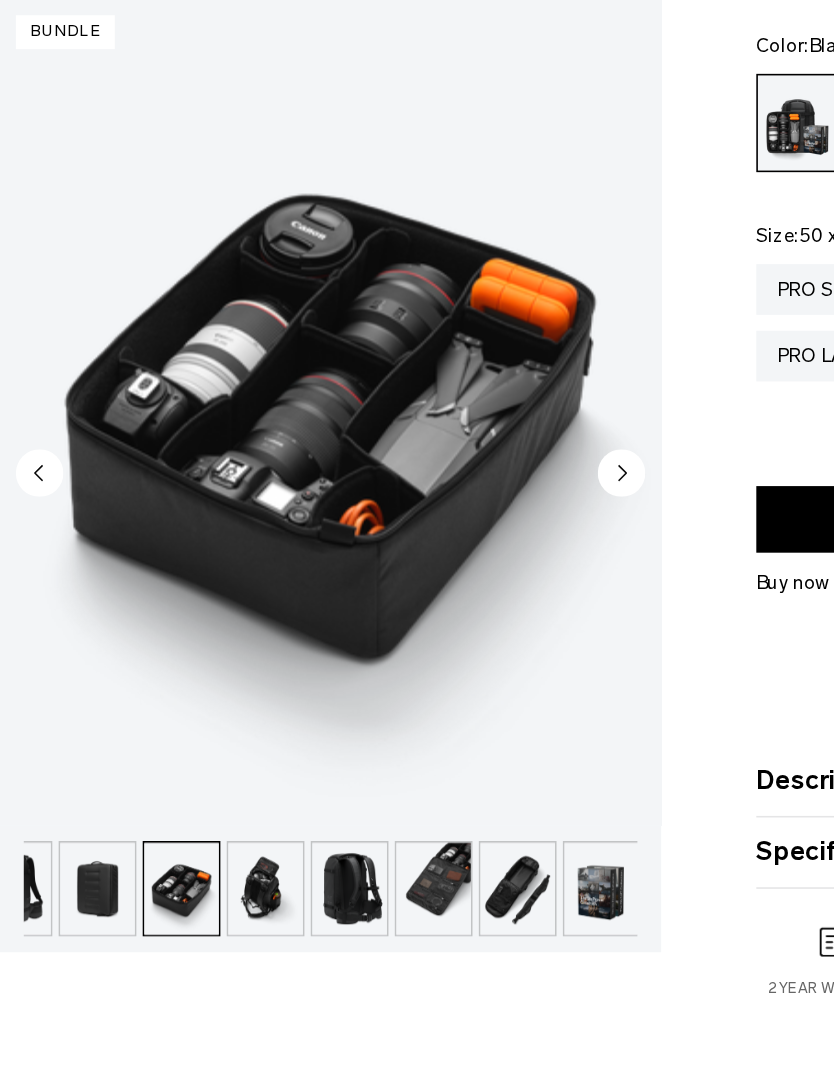 scroll, scrollTop: 0, scrollLeft: 192, axis: horizontal 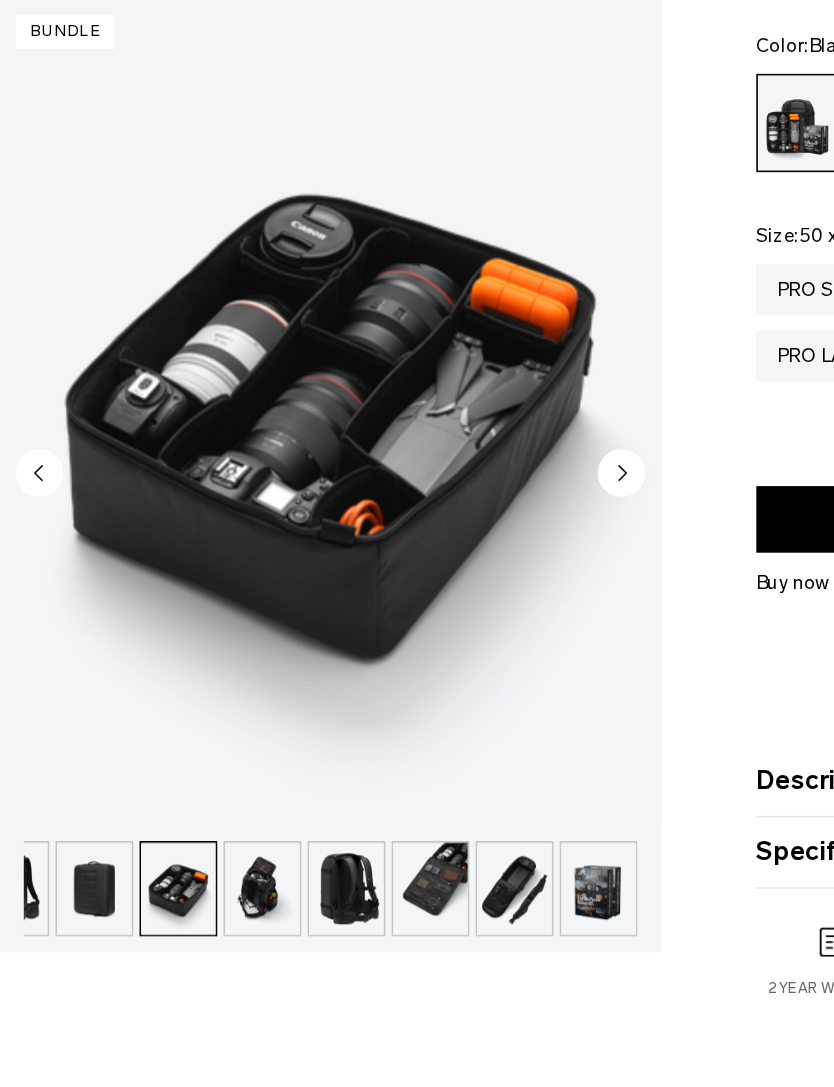 click at bounding box center (271, 669) 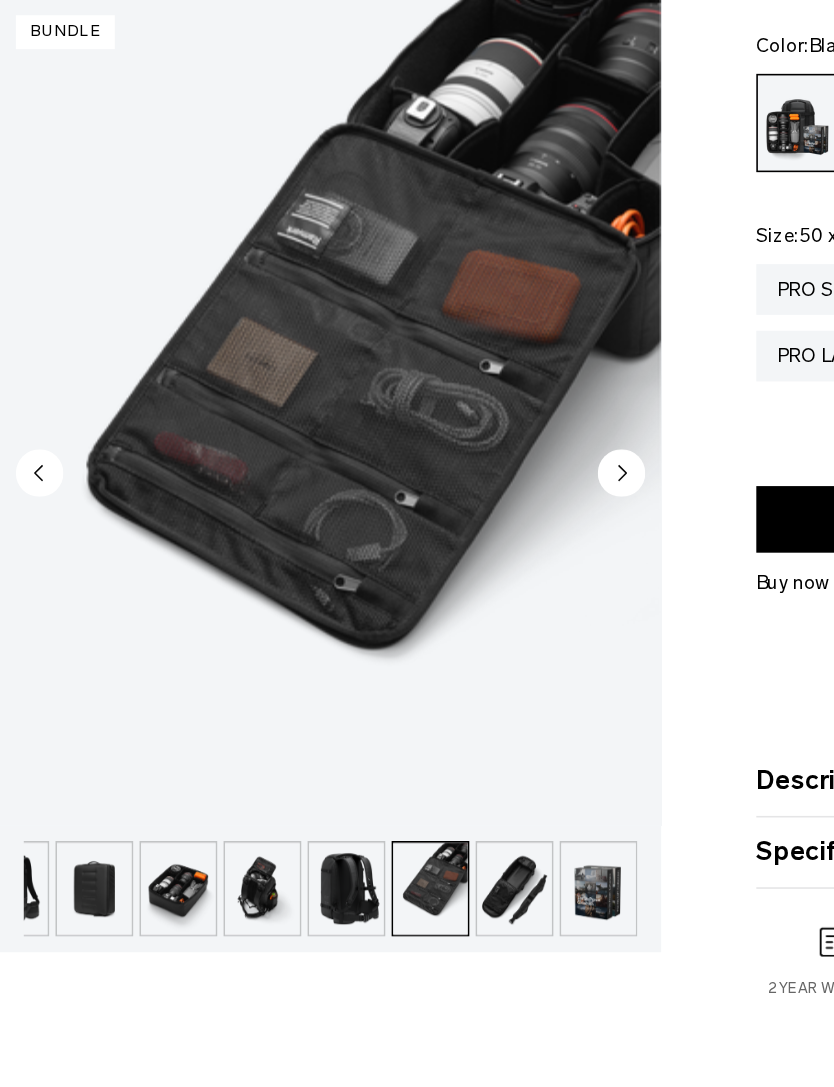 click 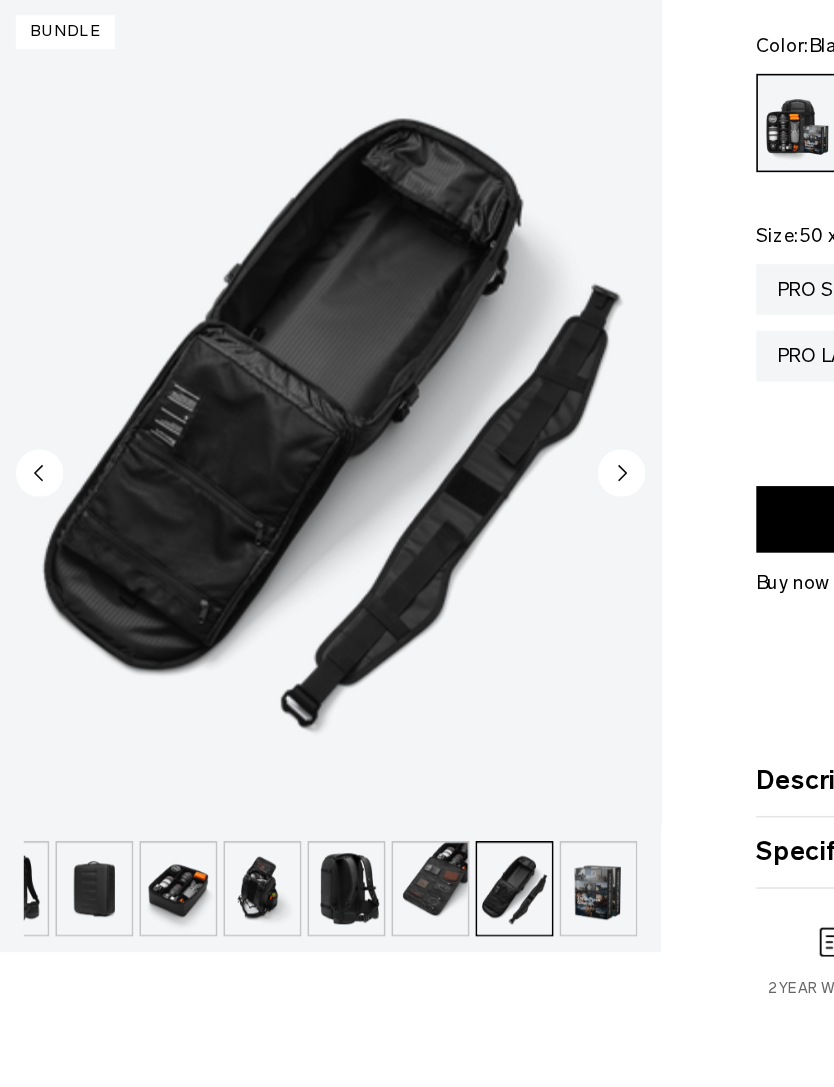 click 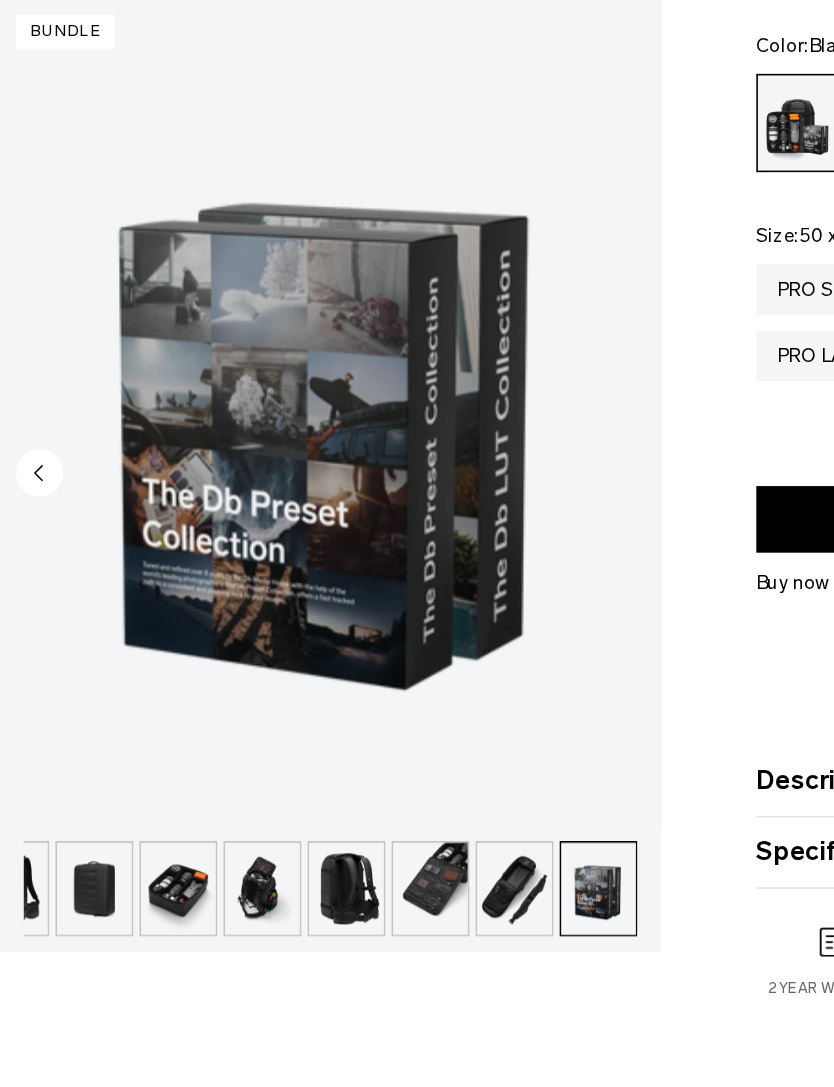 click 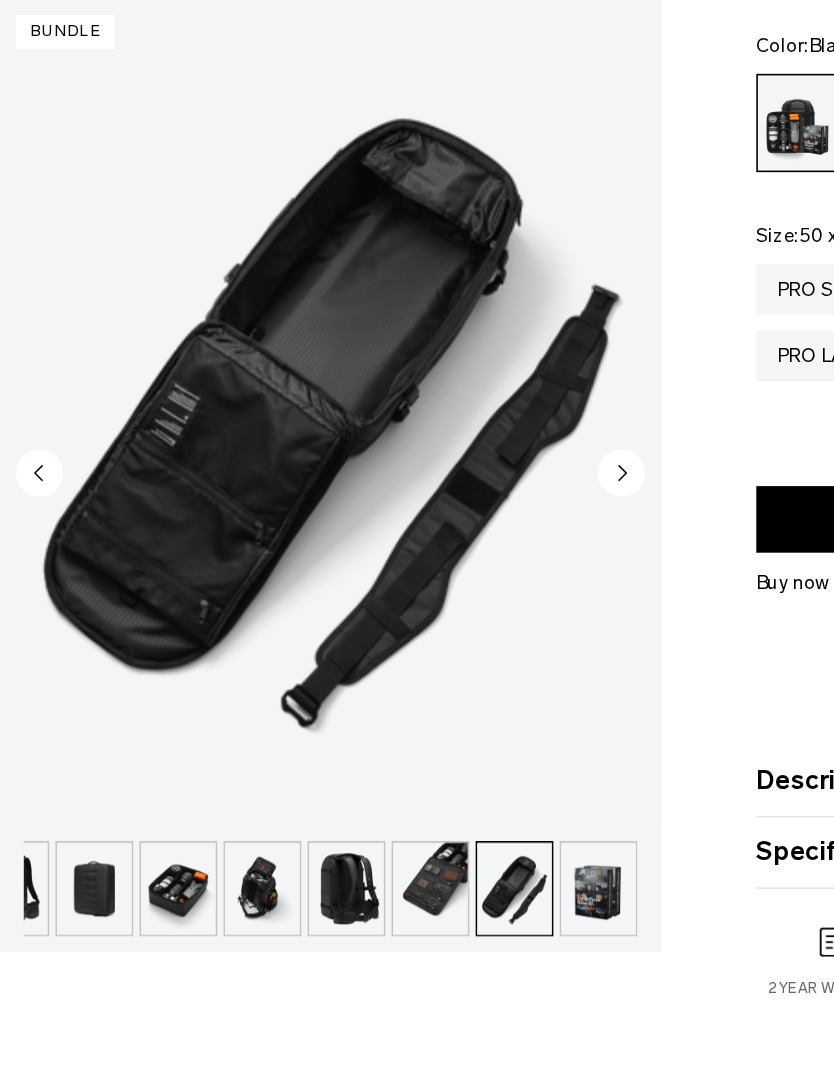 click 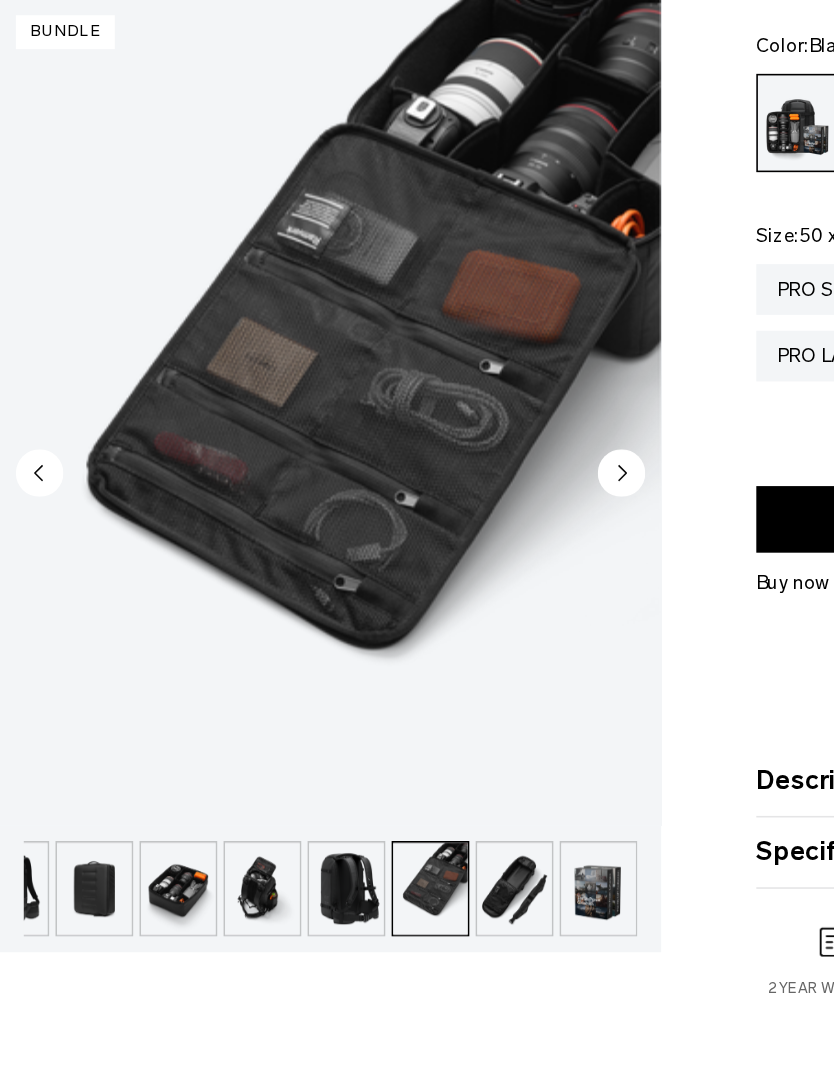 click 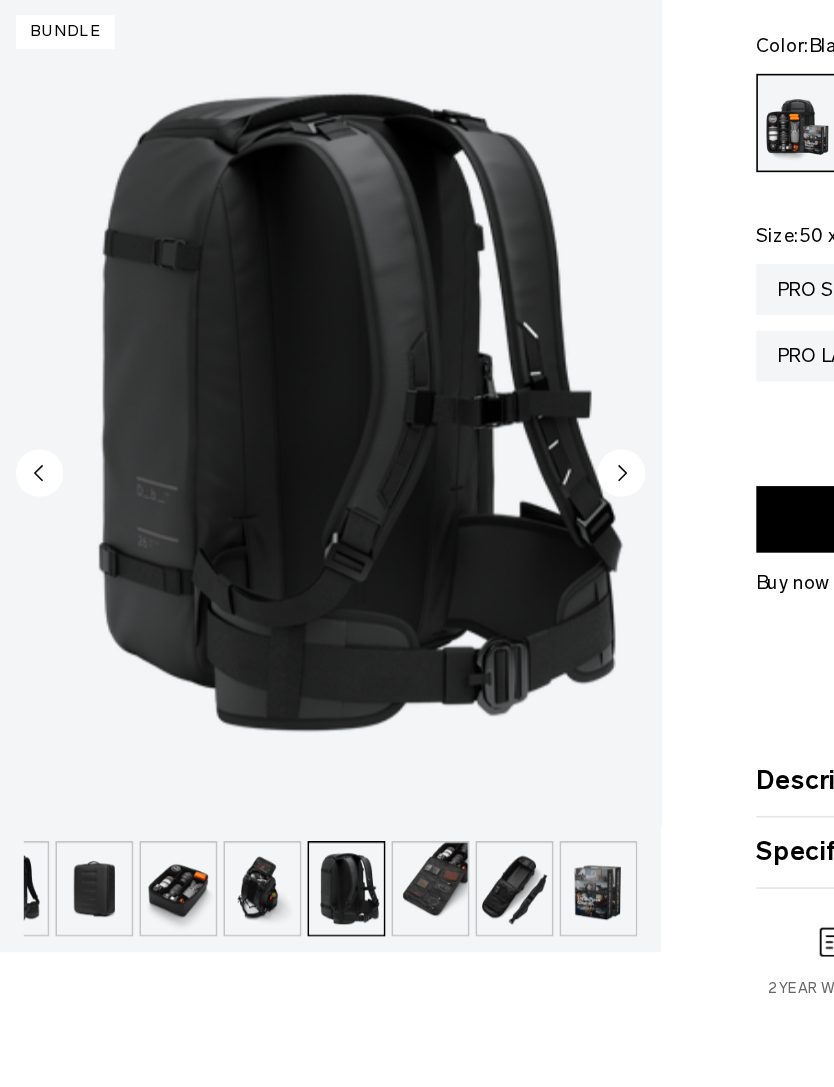click 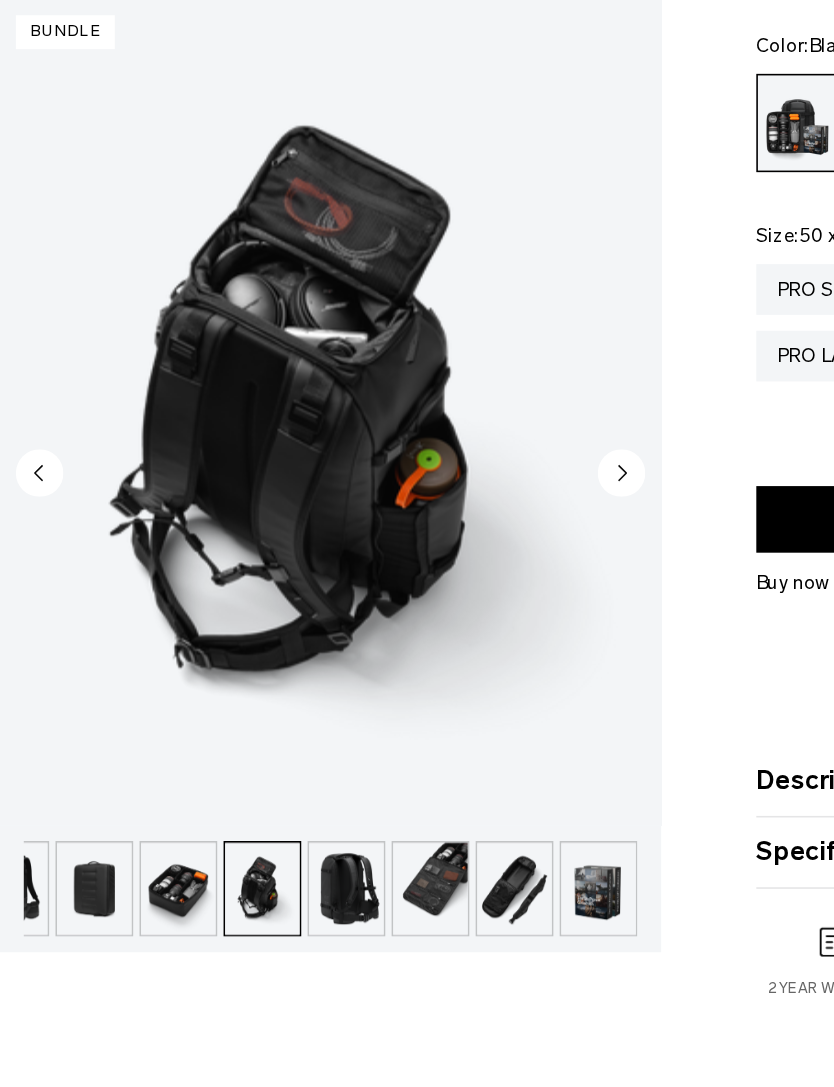 click 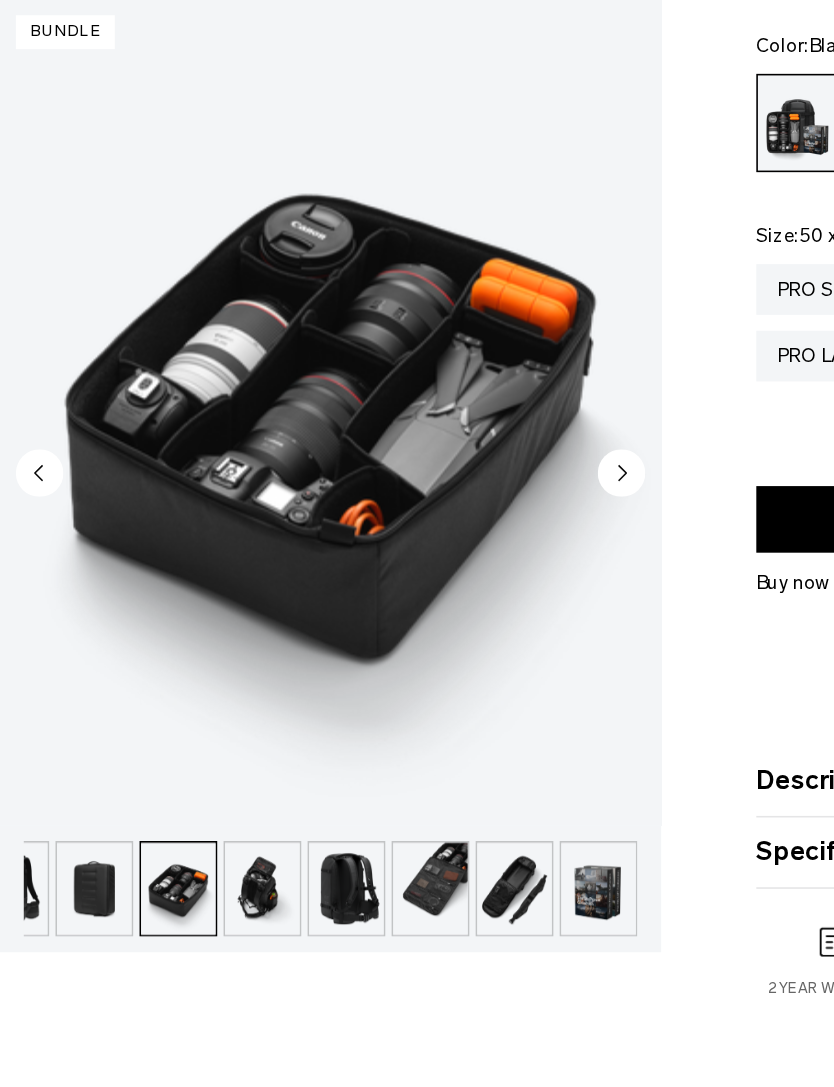 click 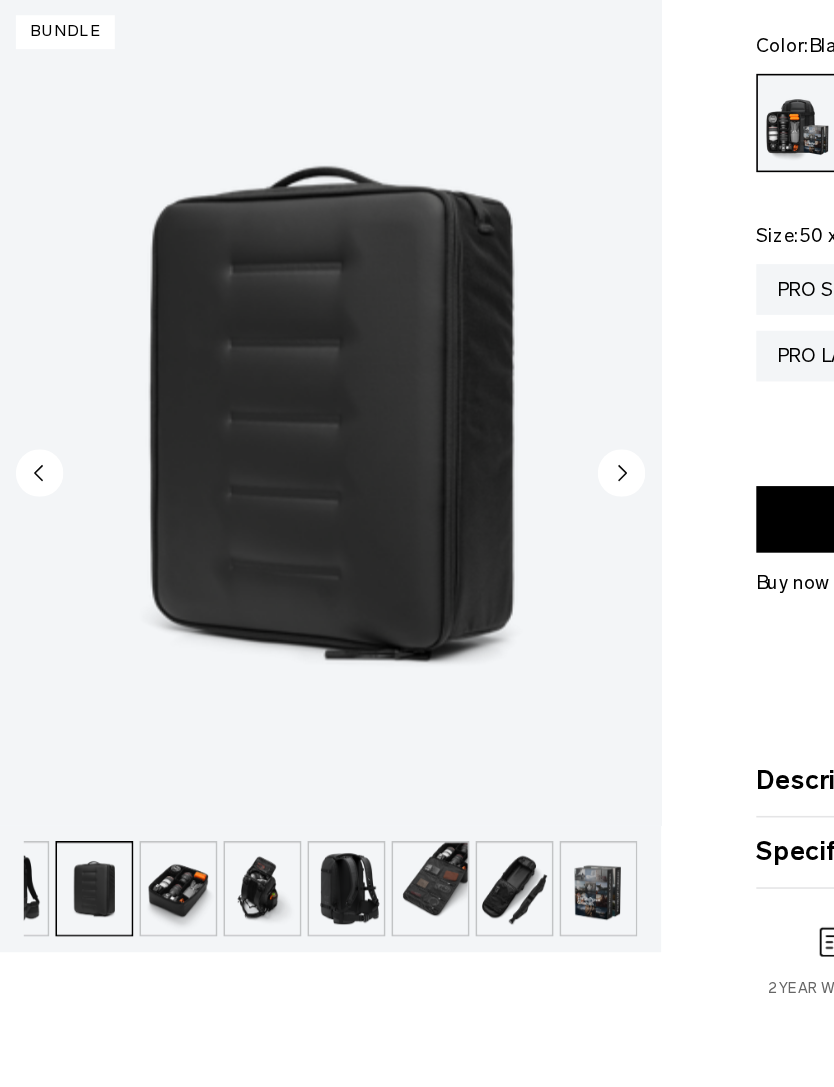 click 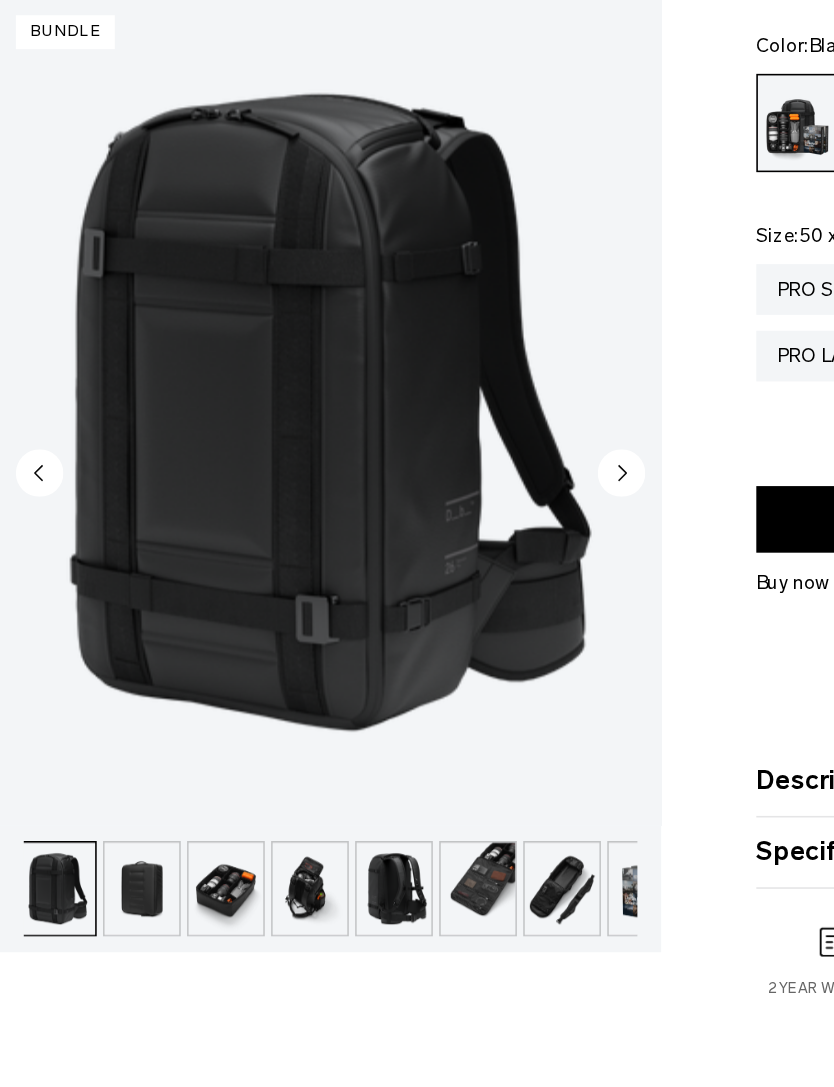 scroll, scrollTop: 0, scrollLeft: 159, axis: horizontal 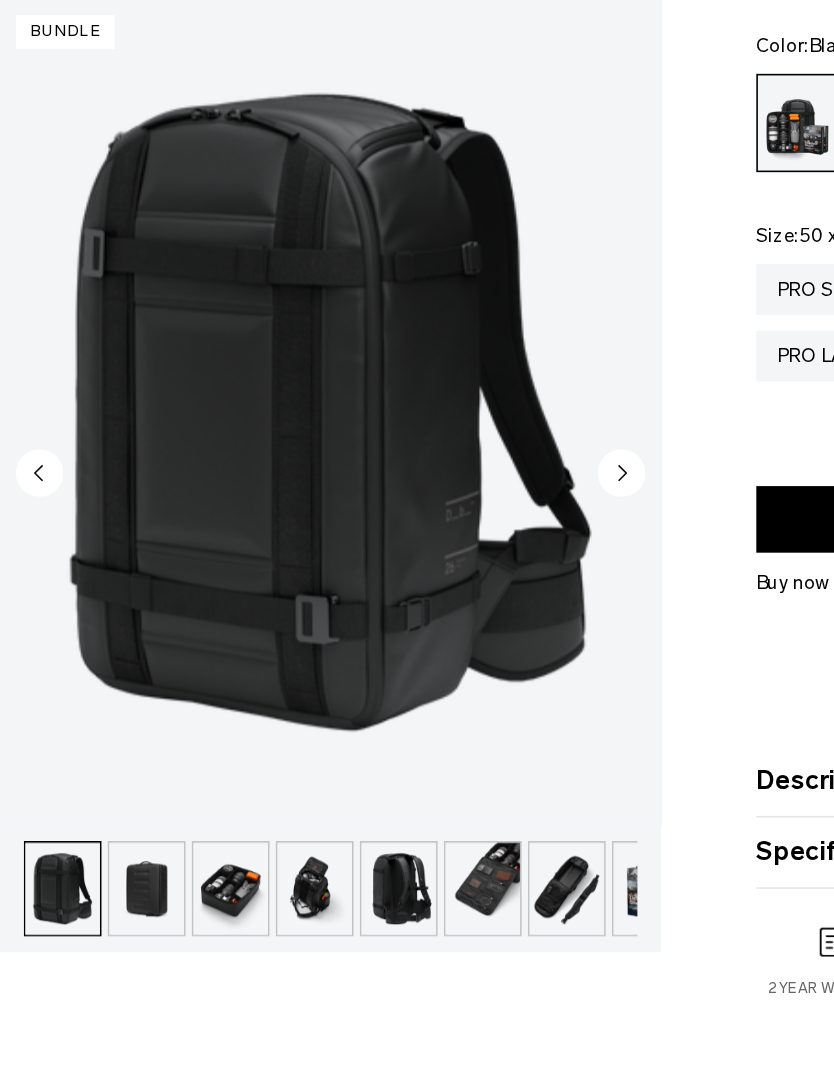 click 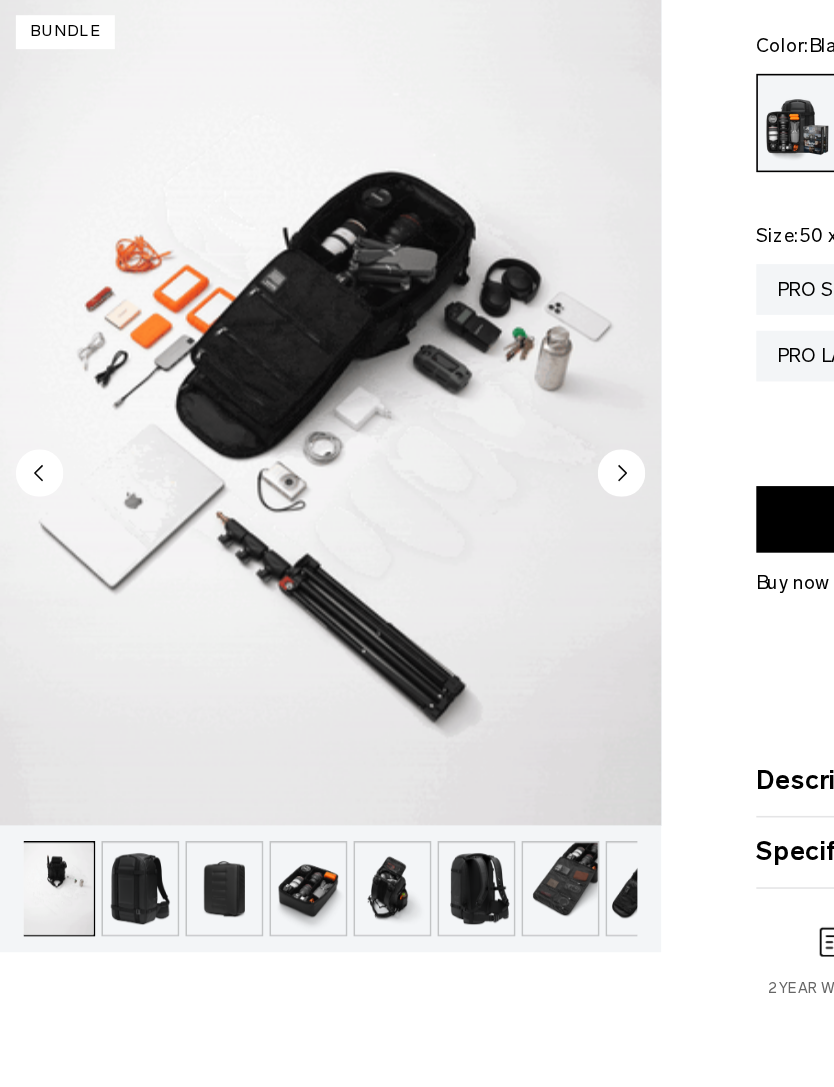 scroll, scrollTop: 0, scrollLeft: 106, axis: horizontal 